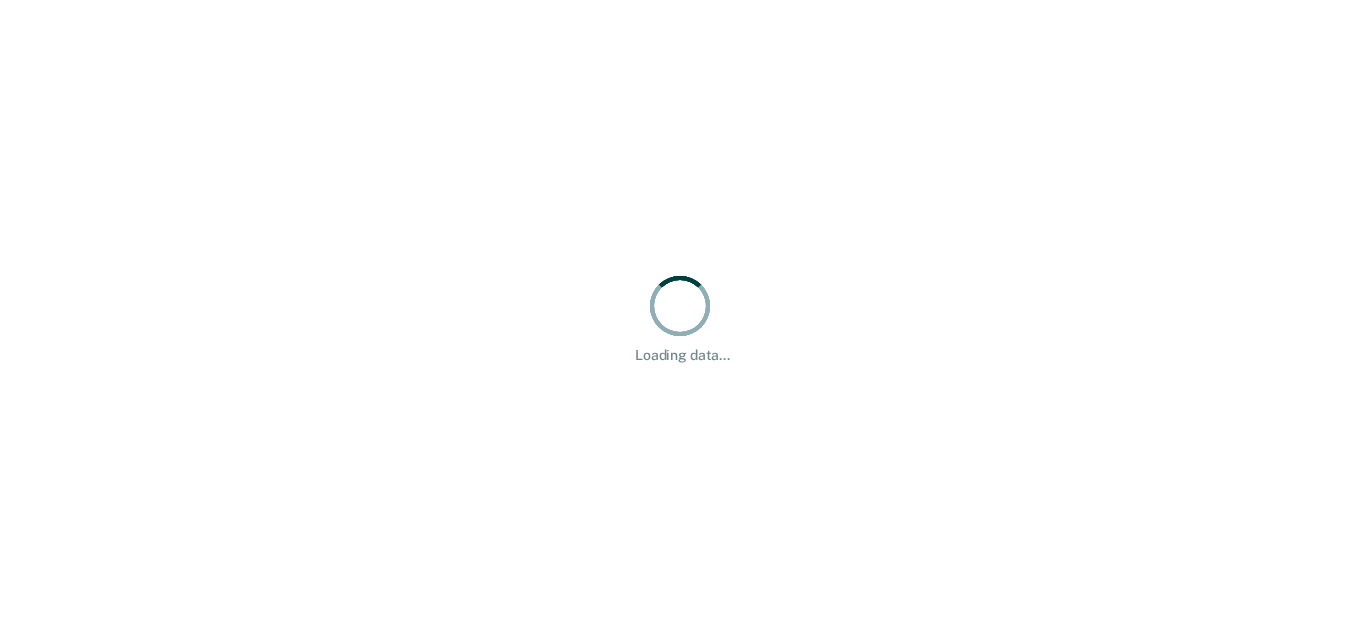 scroll, scrollTop: 0, scrollLeft: 0, axis: both 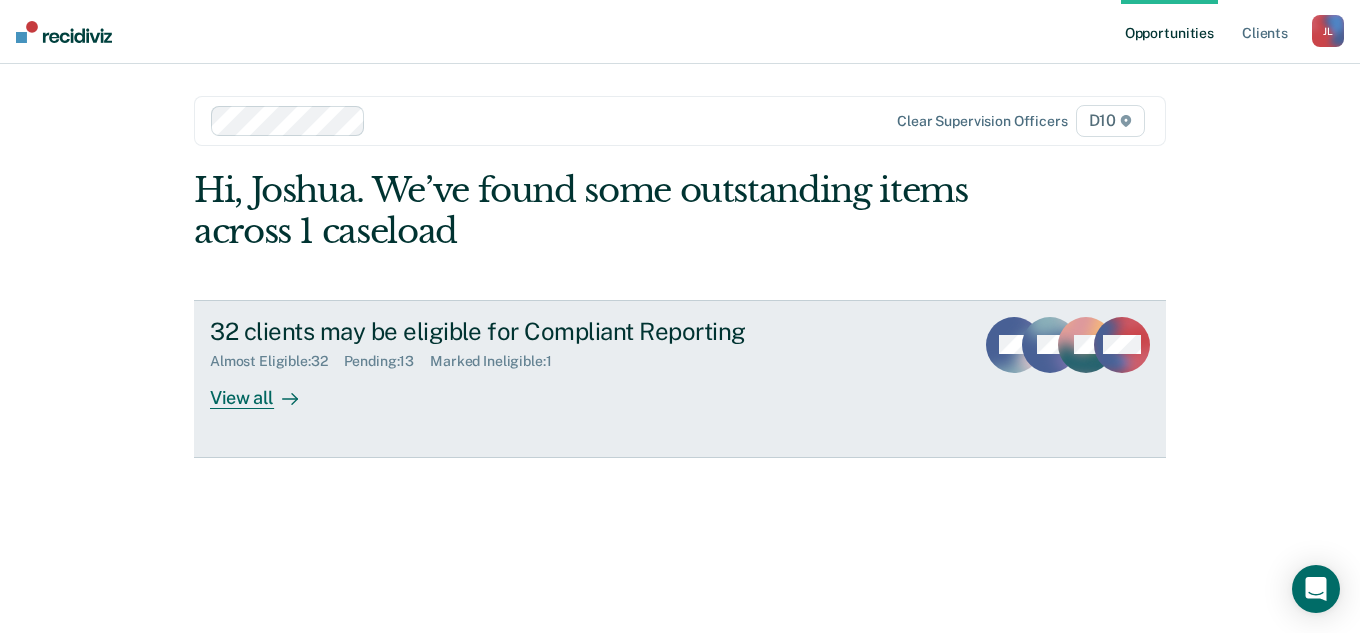 click on "32 clients may be eligible for Compliant Reporting Almost Eligible : 32 Pending : 13 Marked Ineligible : 1 View all" at bounding box center (585, 363) 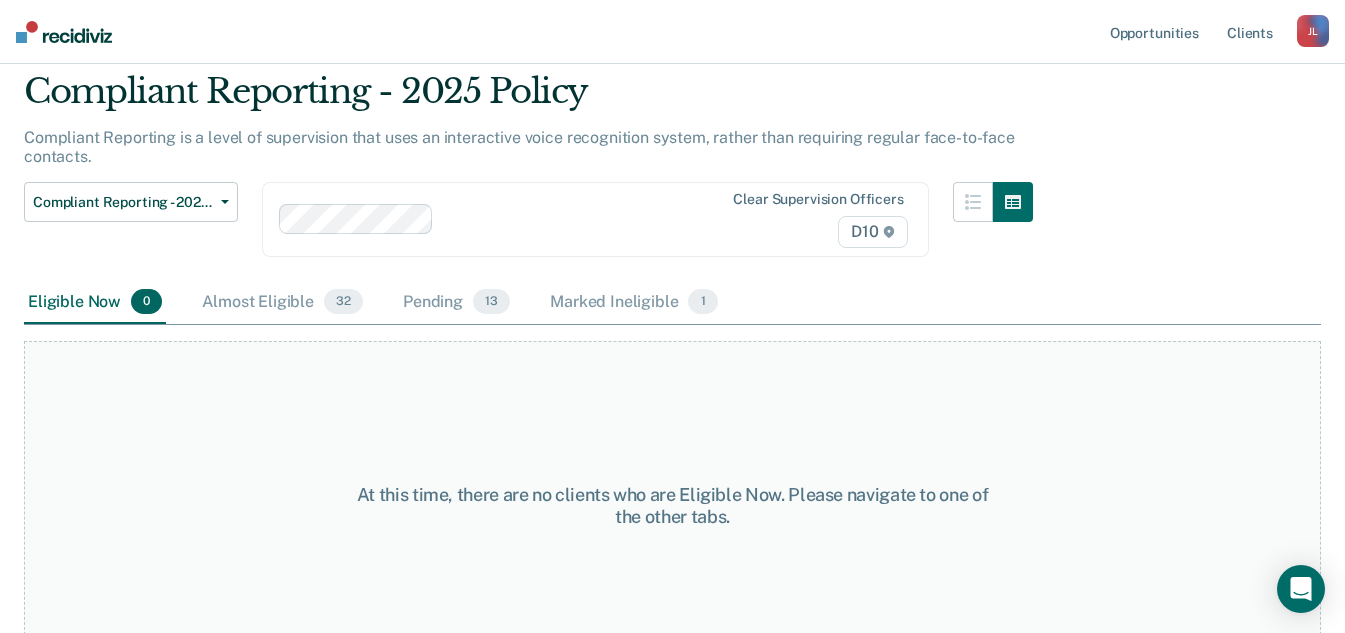 scroll, scrollTop: 104, scrollLeft: 0, axis: vertical 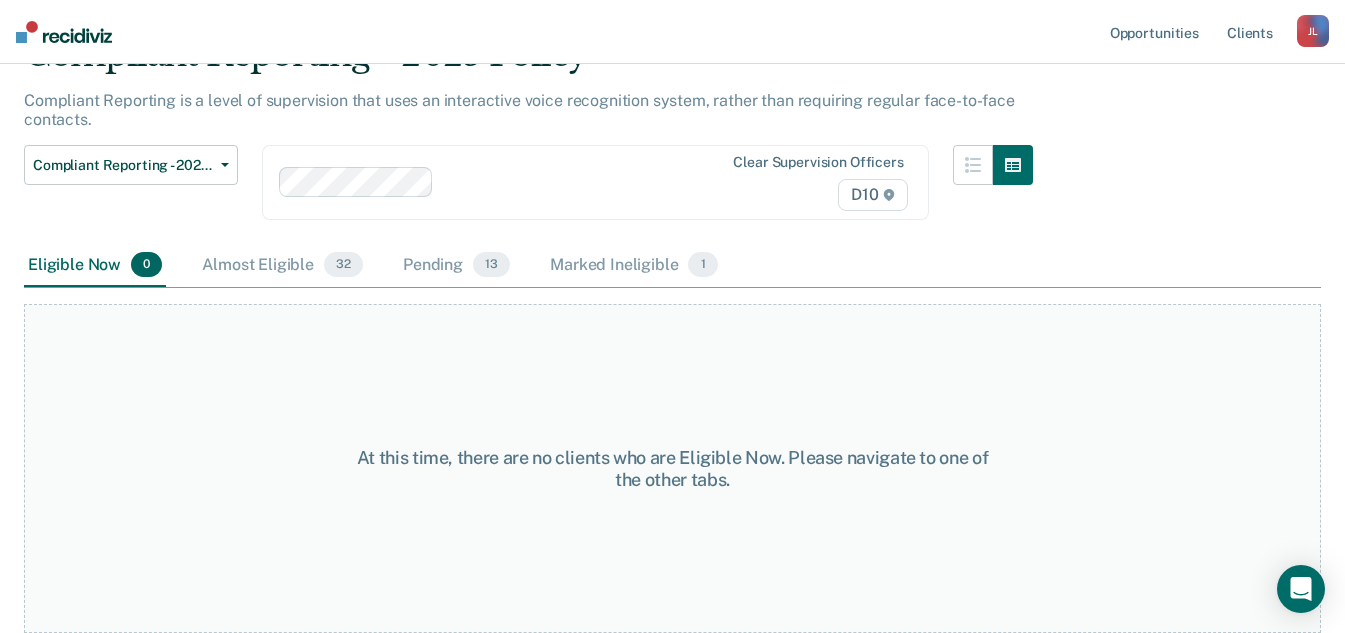 click on "Almost Eligible 32" at bounding box center [282, 266] 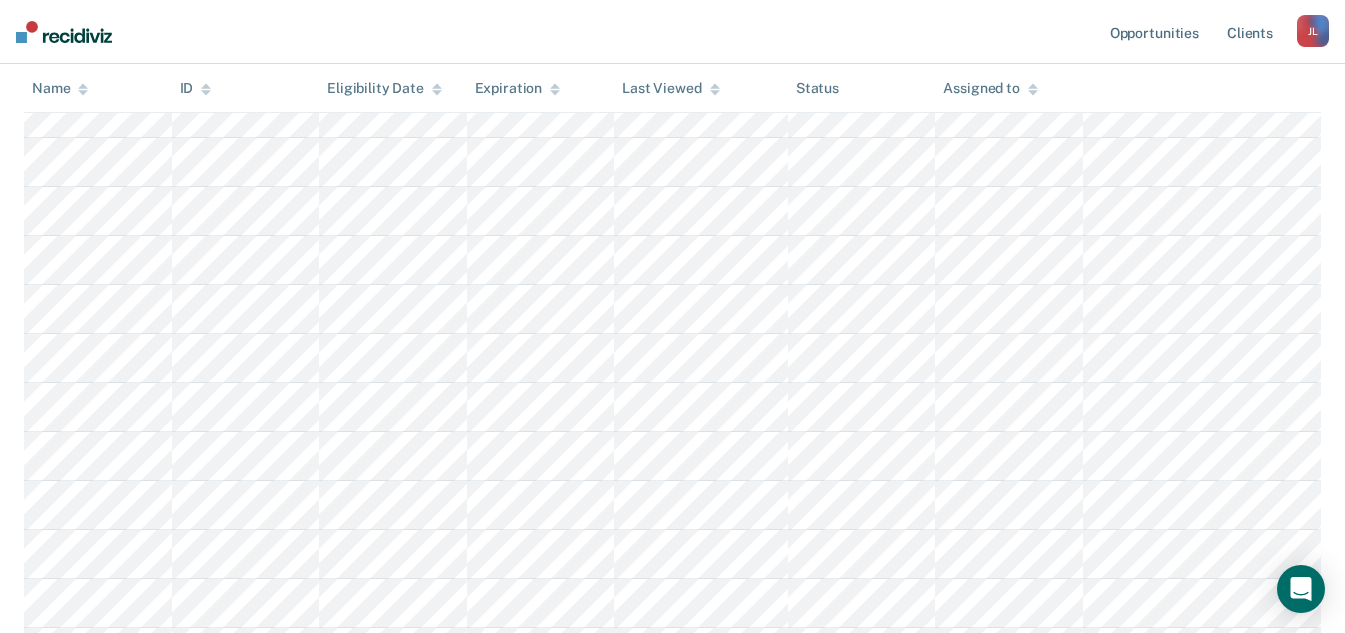 scroll, scrollTop: 404, scrollLeft: 0, axis: vertical 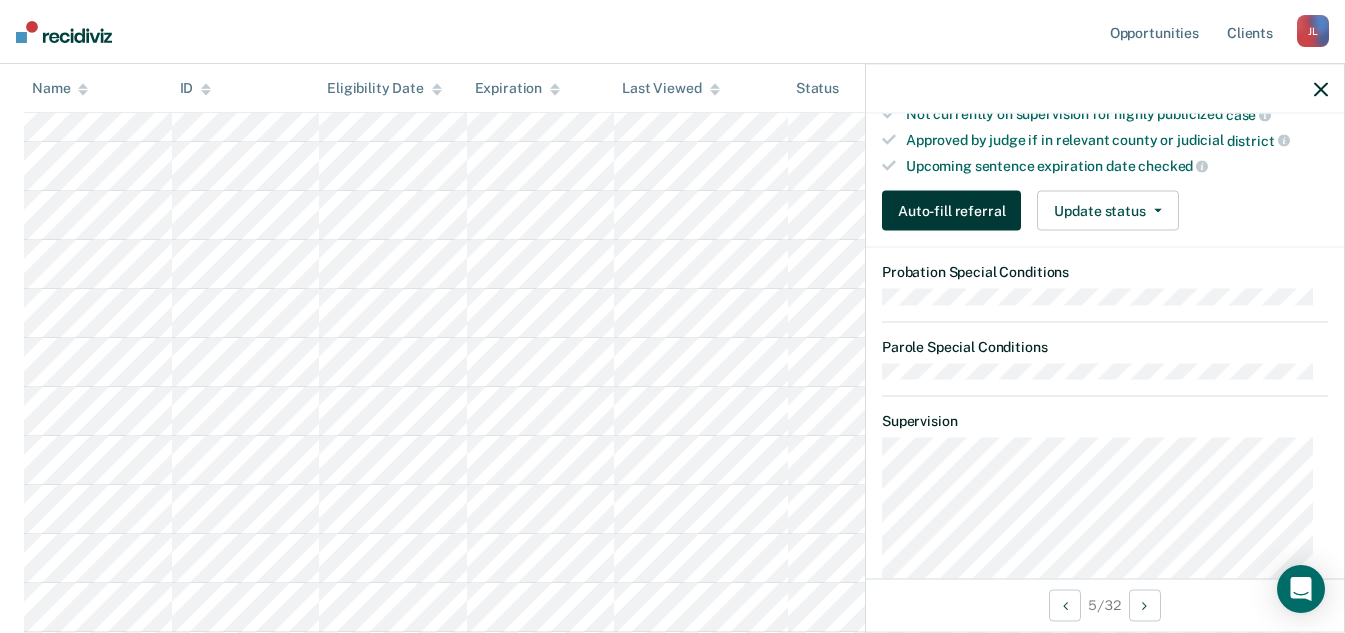 click on "Auto-fill referral" at bounding box center (951, 211) 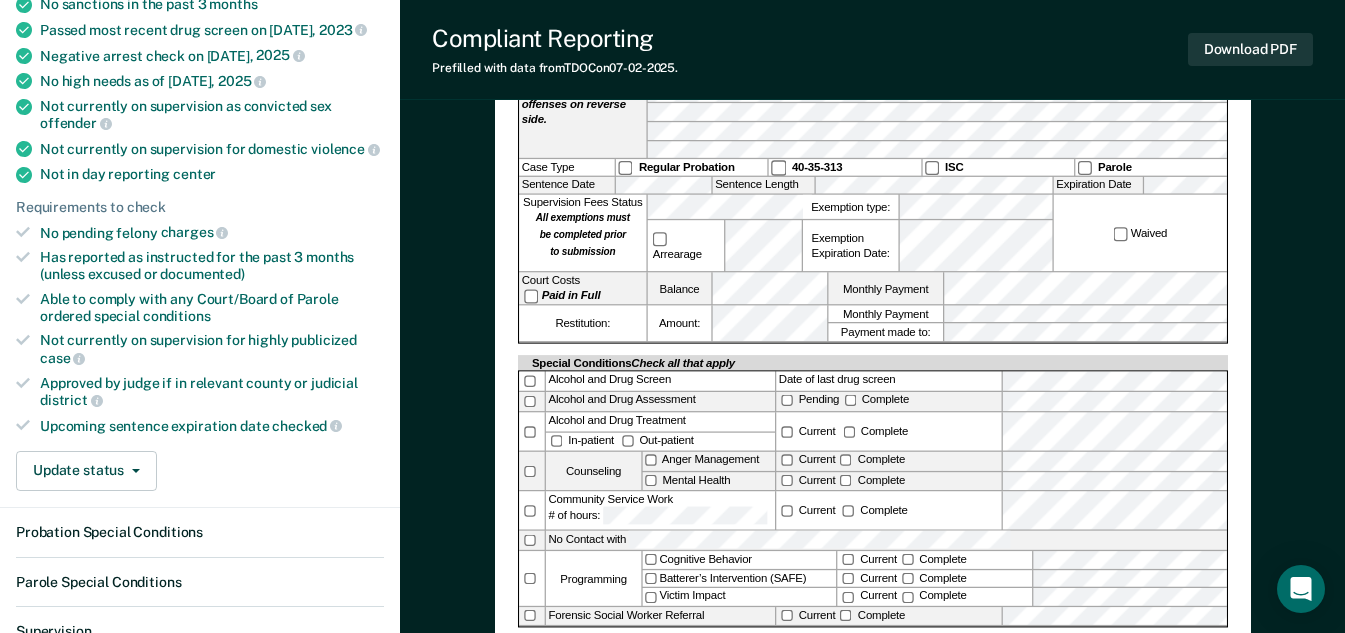scroll, scrollTop: 0, scrollLeft: 0, axis: both 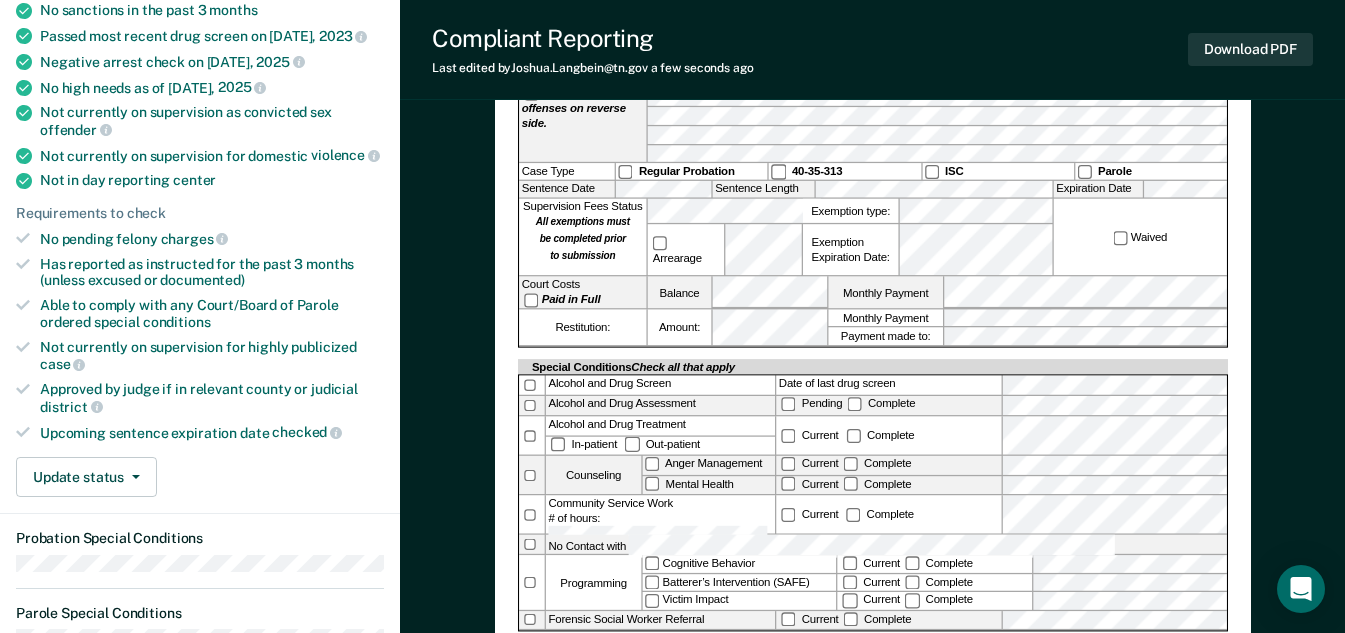 click on "TENNESSEE DEPARTMENT OF CORRECTION COMMUNITY SUPERVISION Telephone Reporting Referral Offender Name: [OFFENDER NAME] TDOC ID #: [TDOC ID] Referral Type: IOT sanctioning ATR Supervision Transfer Physical Address [PHYSICAL ADDRESS] Phone #: [PHONE] Current Employer [CURRENT EMPLOYER] Driver’s License # [DRIVER'S LICENSE] Suspended Revoked for years. County of Conviction [COUNTY] Court Docket # [DOCKET NUMBER] List all Conviction Offenses See additional offenses on reverse side. Case Type Regular Probation 40-35-313 ISC Parole Sentence Date [SENTENCE DATE] Sentence Length [SENTENCE LENGTH] Expiration Date [EXPIRATION DATE] Supervision Fees Status All exemptions must be completed prior to submission Arrearage Exemption type: Exemption Expiration Date: Waived Court Costs Paid in Full Balance Monthly Payment Restitution: Amount: Monthly Payment Payment made to: Special Conditions Check all that apply Alcohol and Drug Screen Date of last drug screen Alcohol and Drug Assessment Pending Complete Alcohol and Drug Treatment In-patient Out-patient Current Complete Counseling Anger Management Mental Health Current Complete" at bounding box center (873, 258) 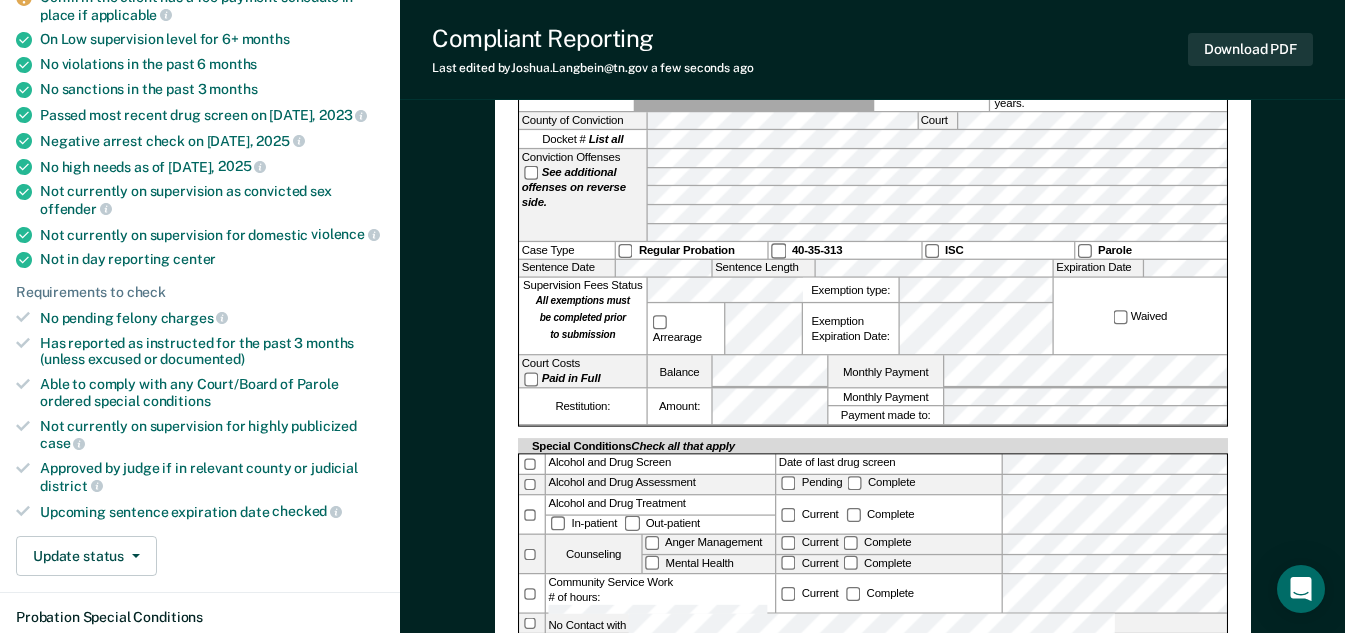 scroll, scrollTop: 300, scrollLeft: 0, axis: vertical 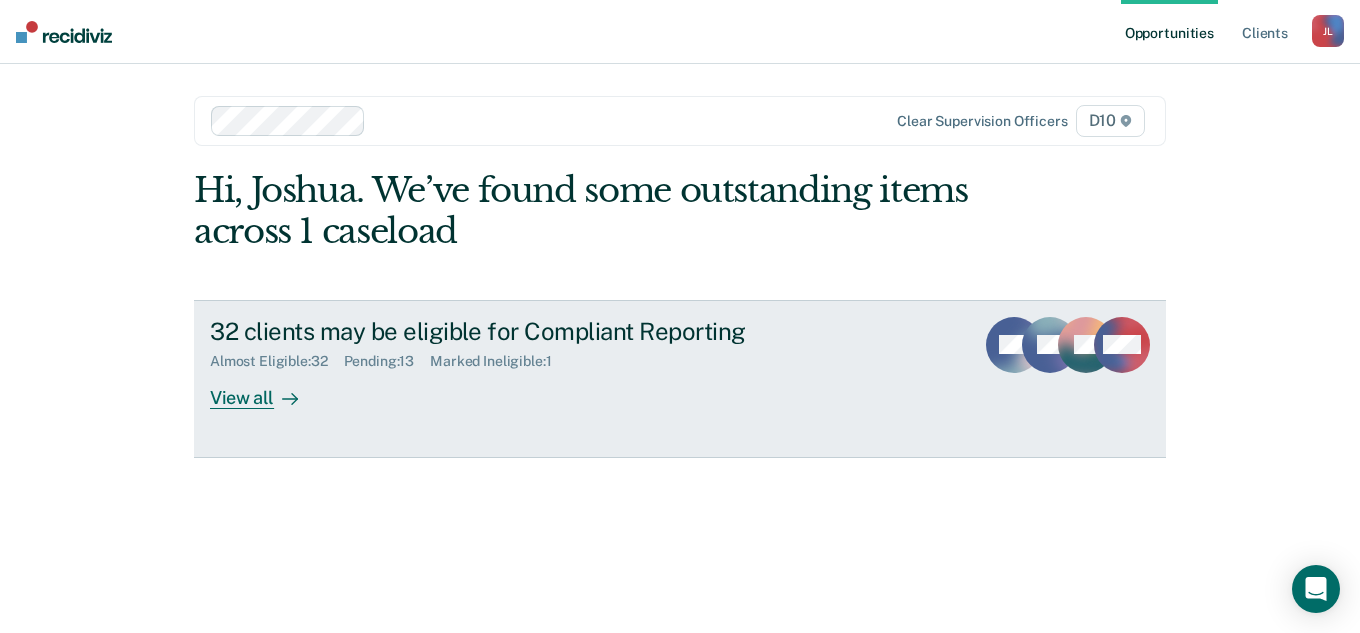 click on "32 clients may be eligible for Compliant Reporting Almost Eligible : 32 Pending : 13 Marked Ineligible : 1 View all" at bounding box center (585, 363) 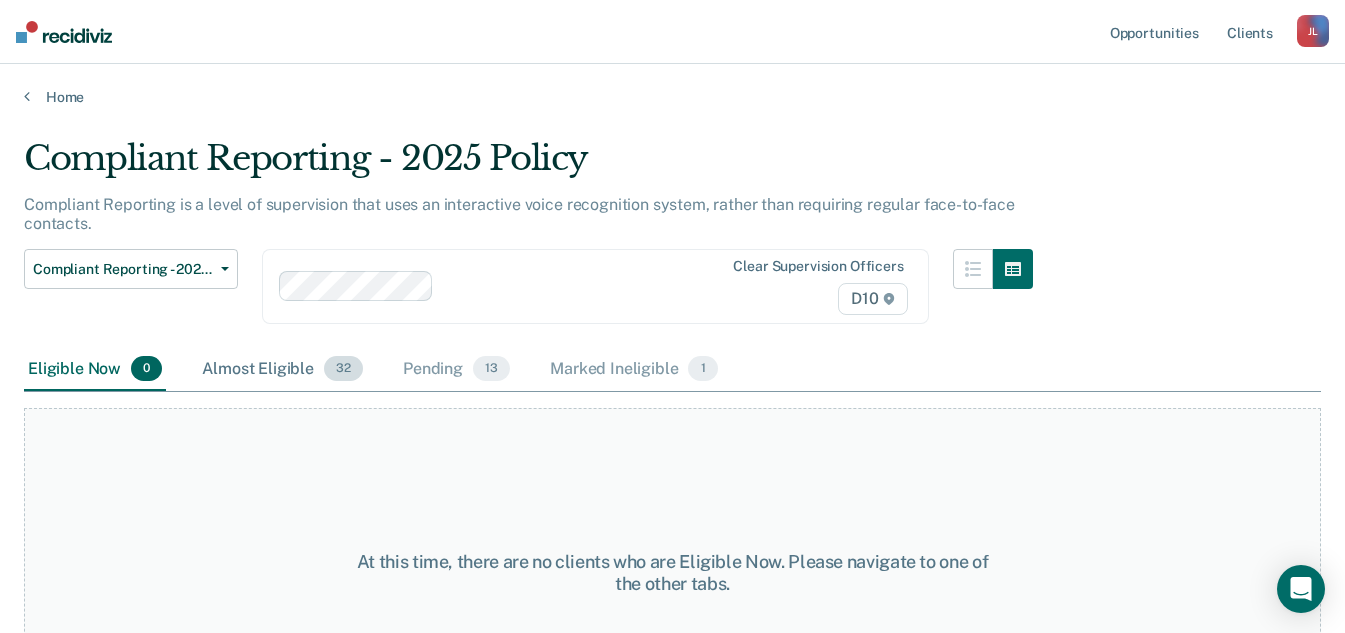click on "Almost Eligible 32" at bounding box center (282, 370) 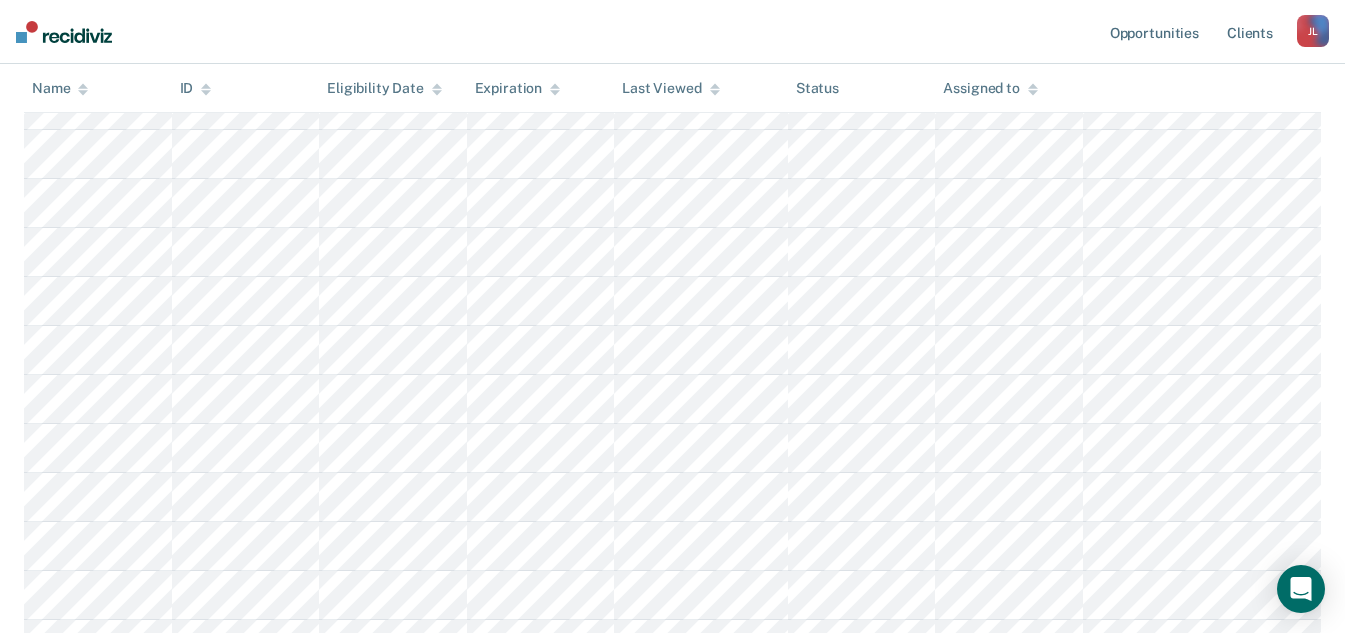 scroll, scrollTop: 500, scrollLeft: 0, axis: vertical 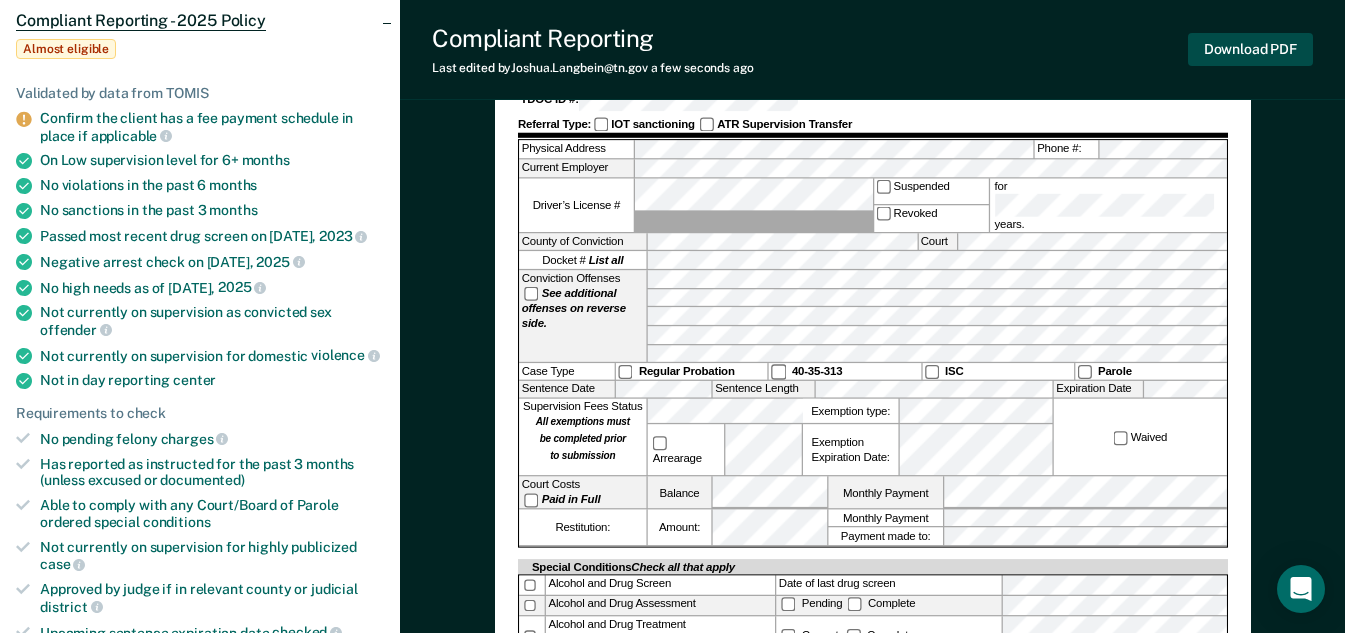 click on "Download PDF" at bounding box center [1250, 49] 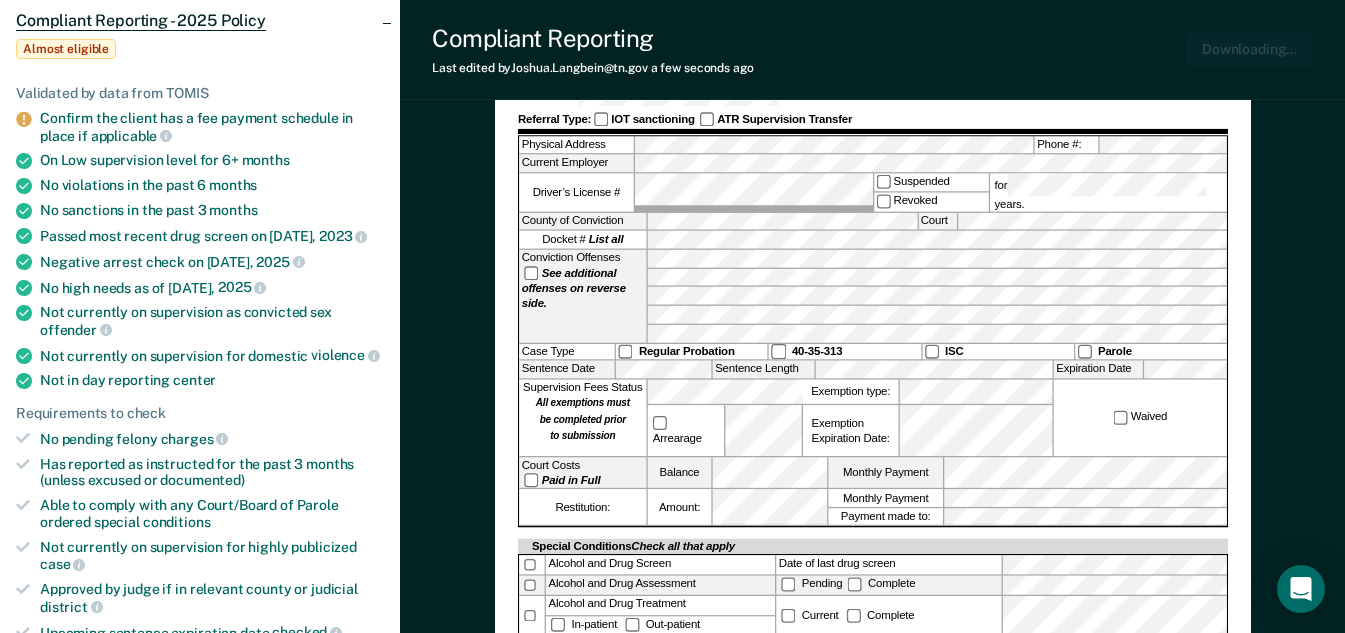 scroll, scrollTop: 0, scrollLeft: 0, axis: both 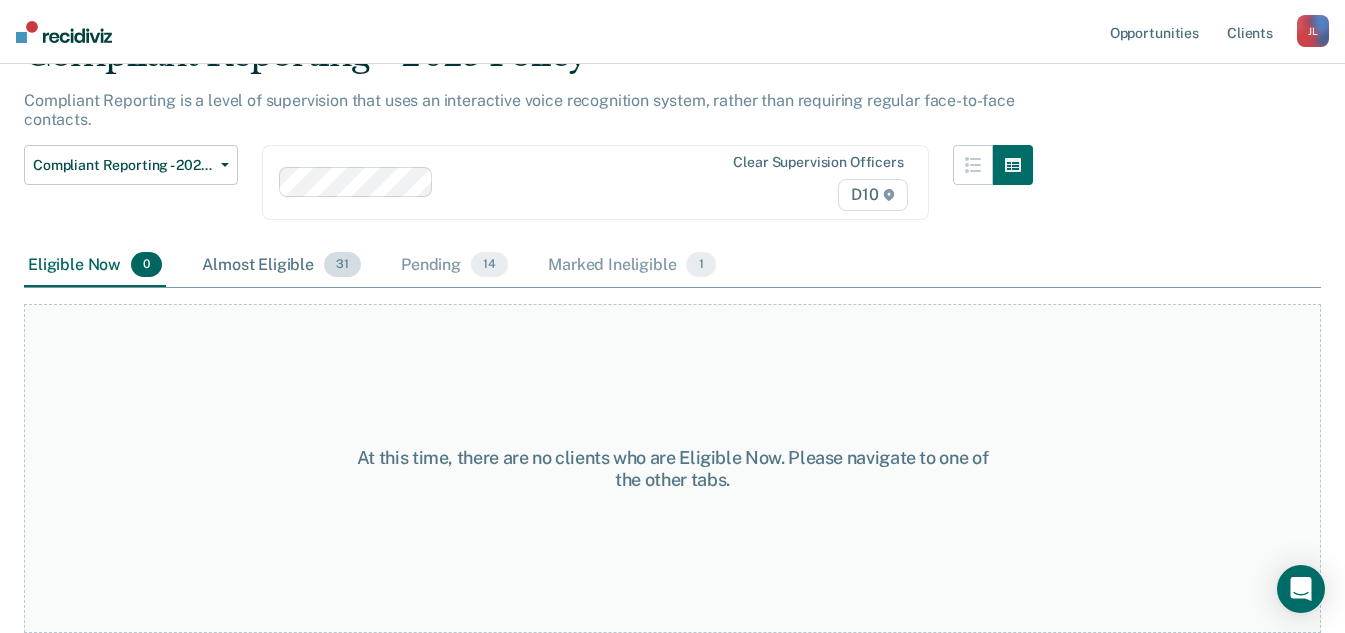click on "Almost Eligible 31" at bounding box center [281, 266] 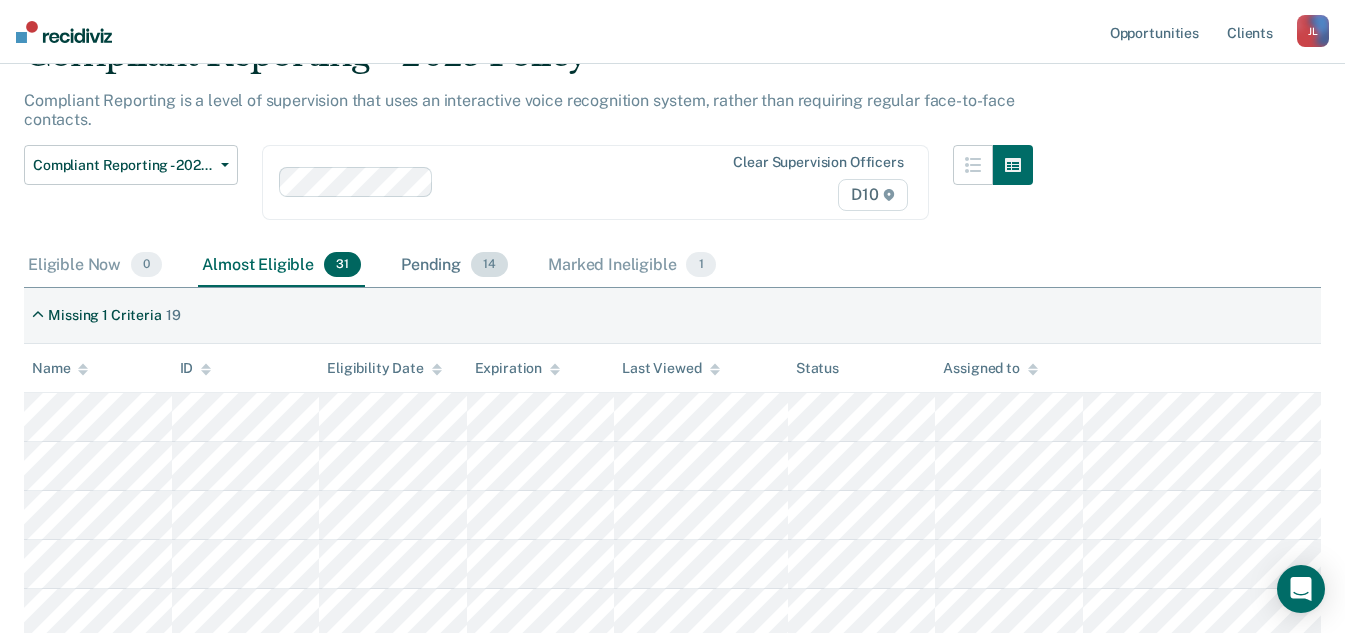 click on "Pending 14" at bounding box center (454, 266) 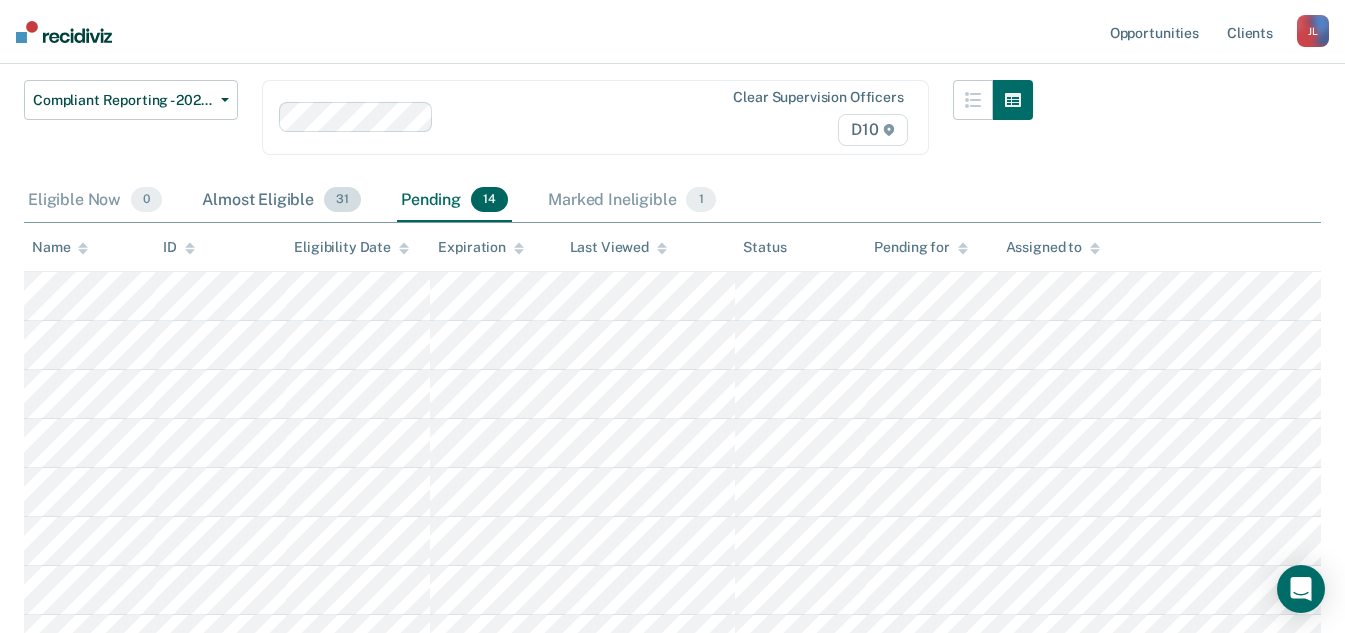 scroll, scrollTop: 204, scrollLeft: 0, axis: vertical 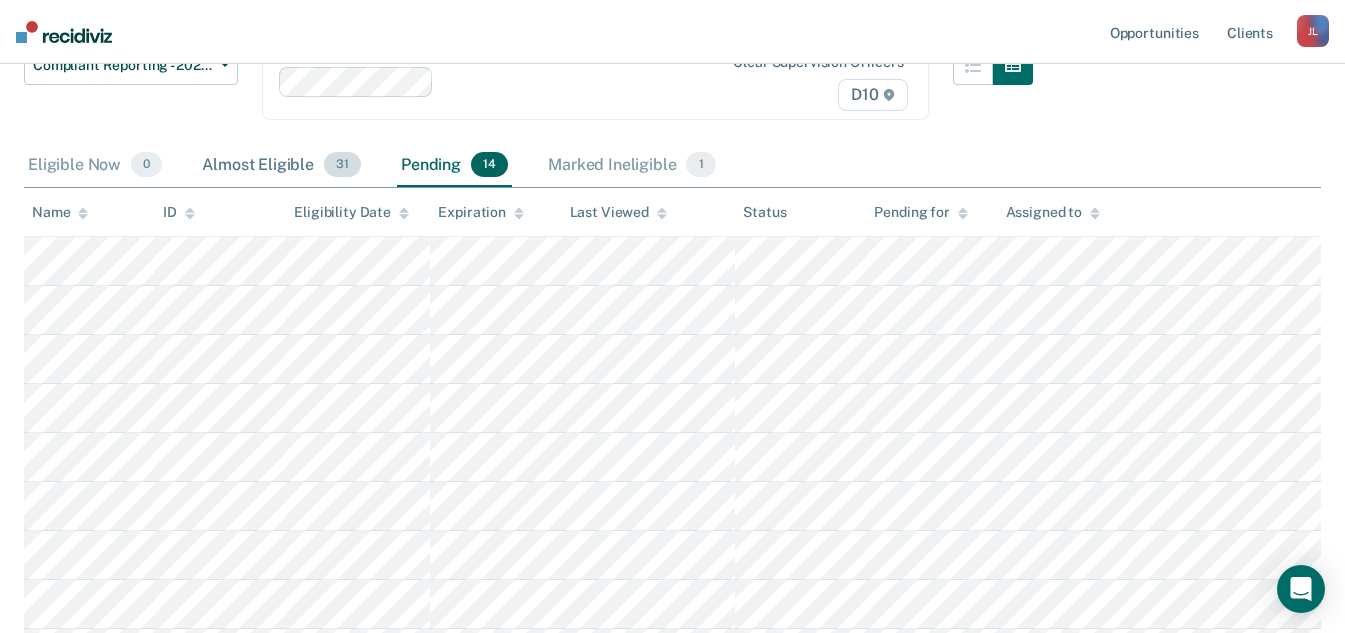 click on "Almost Eligible 31" at bounding box center [281, 166] 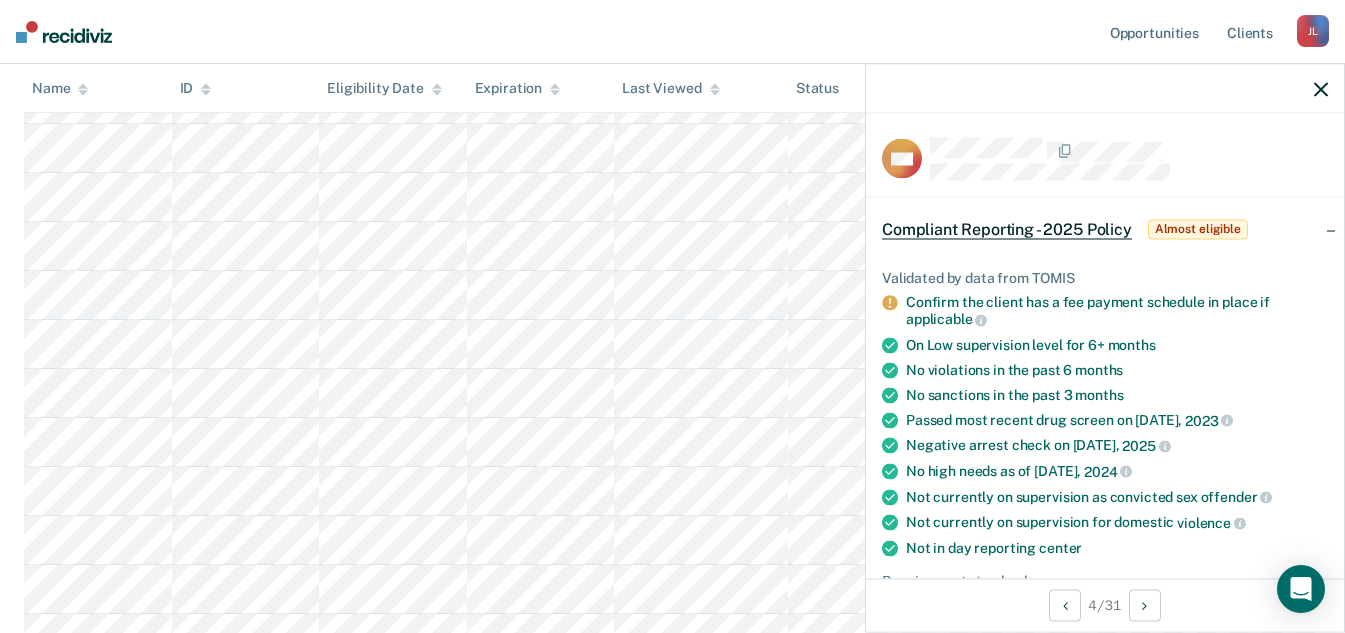 scroll, scrollTop: 604, scrollLeft: 0, axis: vertical 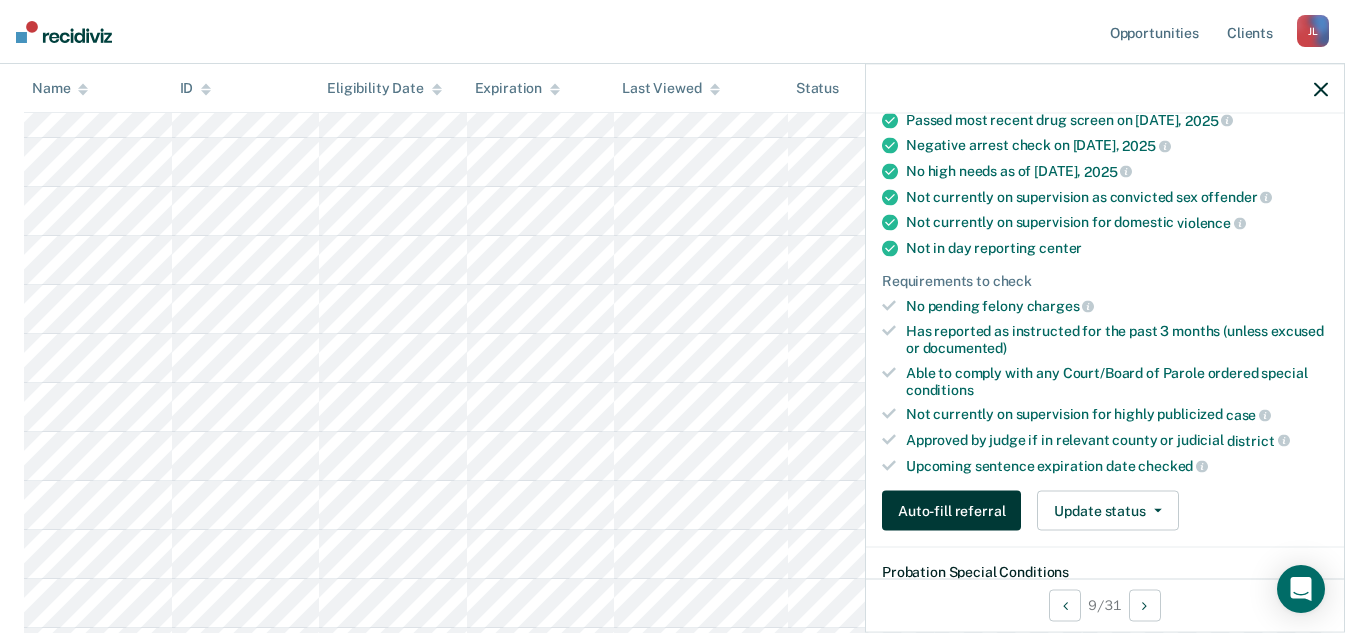 click on "Auto-fill referral" at bounding box center (951, 511) 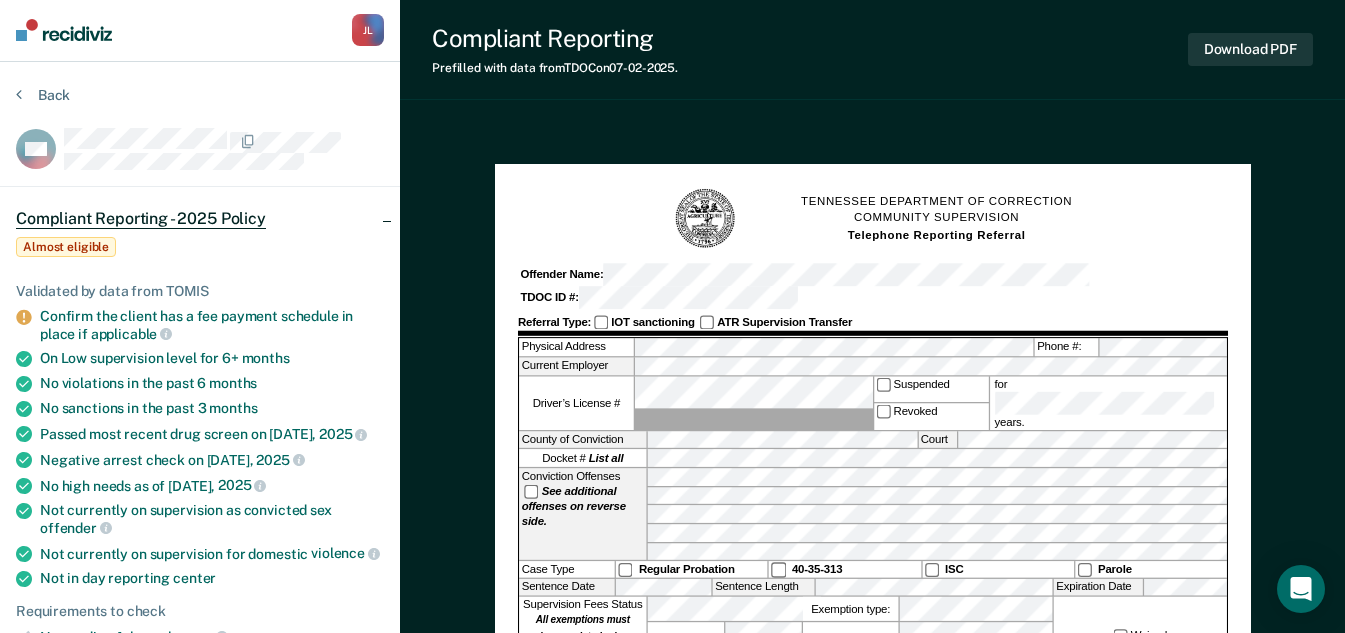 scroll, scrollTop: 0, scrollLeft: 0, axis: both 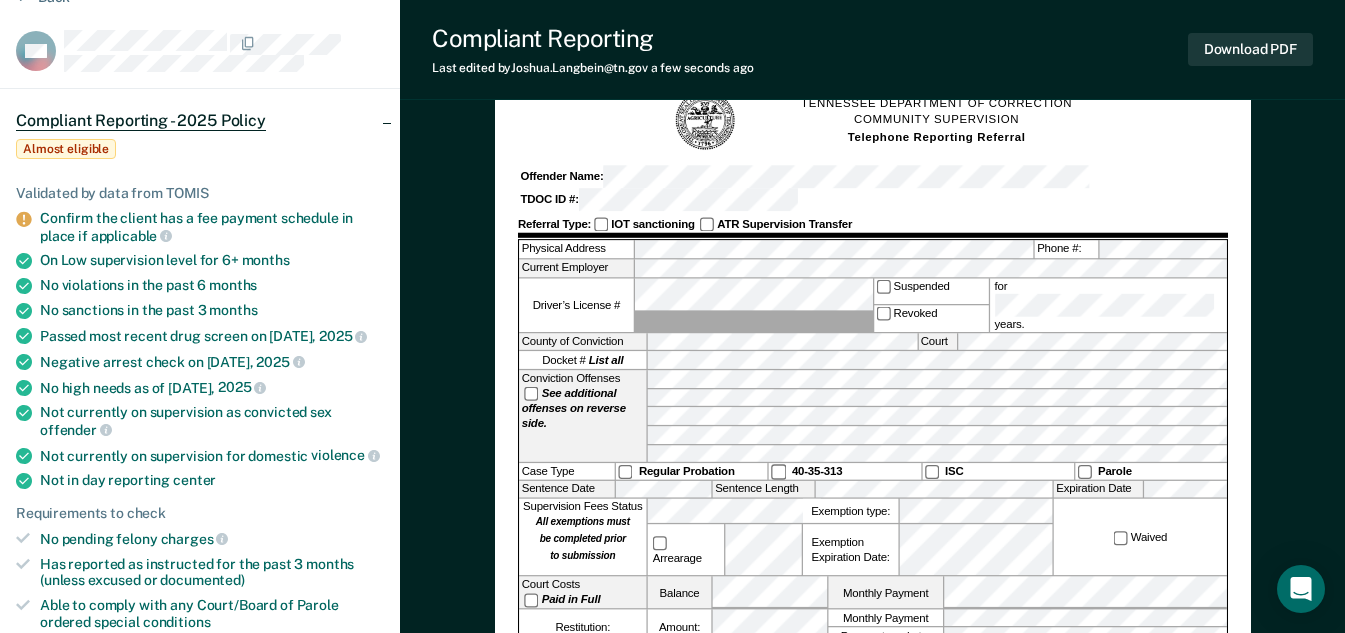 click on "Physical Address [PHYSICAL ADDRESS] Phone #: [PHONE] Current Employer [CURRENT EMPLOYER] Driver’s License # [DRIVER'S LICENSE] Suspended Revoked for years. County of Conviction [COUNTY] Court Docket # [DOCKET NUMBER] List all Conviction Offenses See additional offenses on reverse side. Case Type Regular Probation 40-35-313 ISC Parole Sentence Date [SENTENCE DATE] Sentence Length [SENTENCE LENGTH] Expiration Date [EXPIRATION DATE] Supervision Fees Status All exemptions must be completed prior to submission Arrearage Exemption type: Exemption Expiration Date: Waived Court Costs Paid in Full Balance Monthly Payment Restitution: Amount: Monthly Payment Payment made to:" at bounding box center (872, 444) 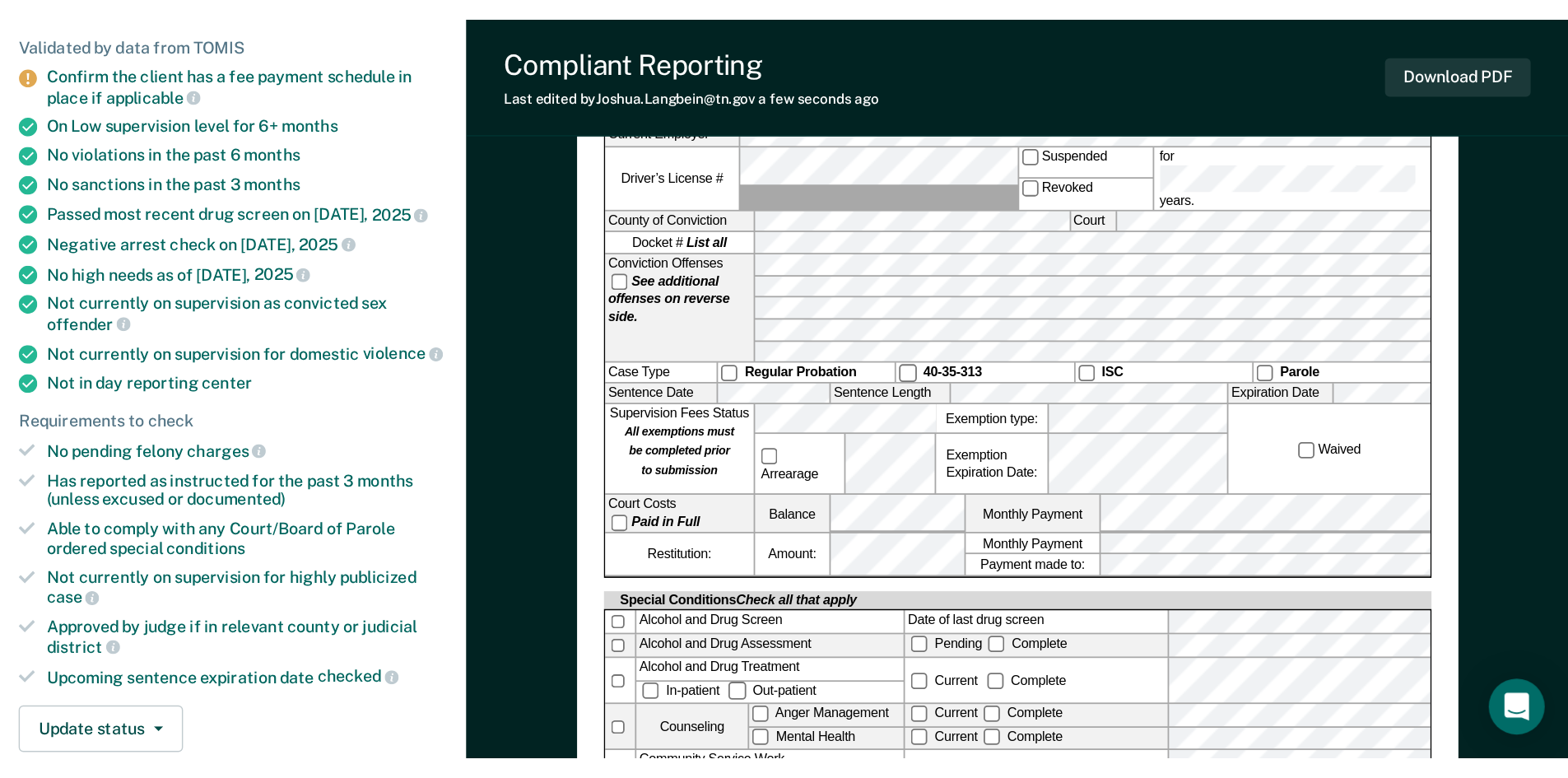 scroll, scrollTop: 247, scrollLeft: 0, axis: vertical 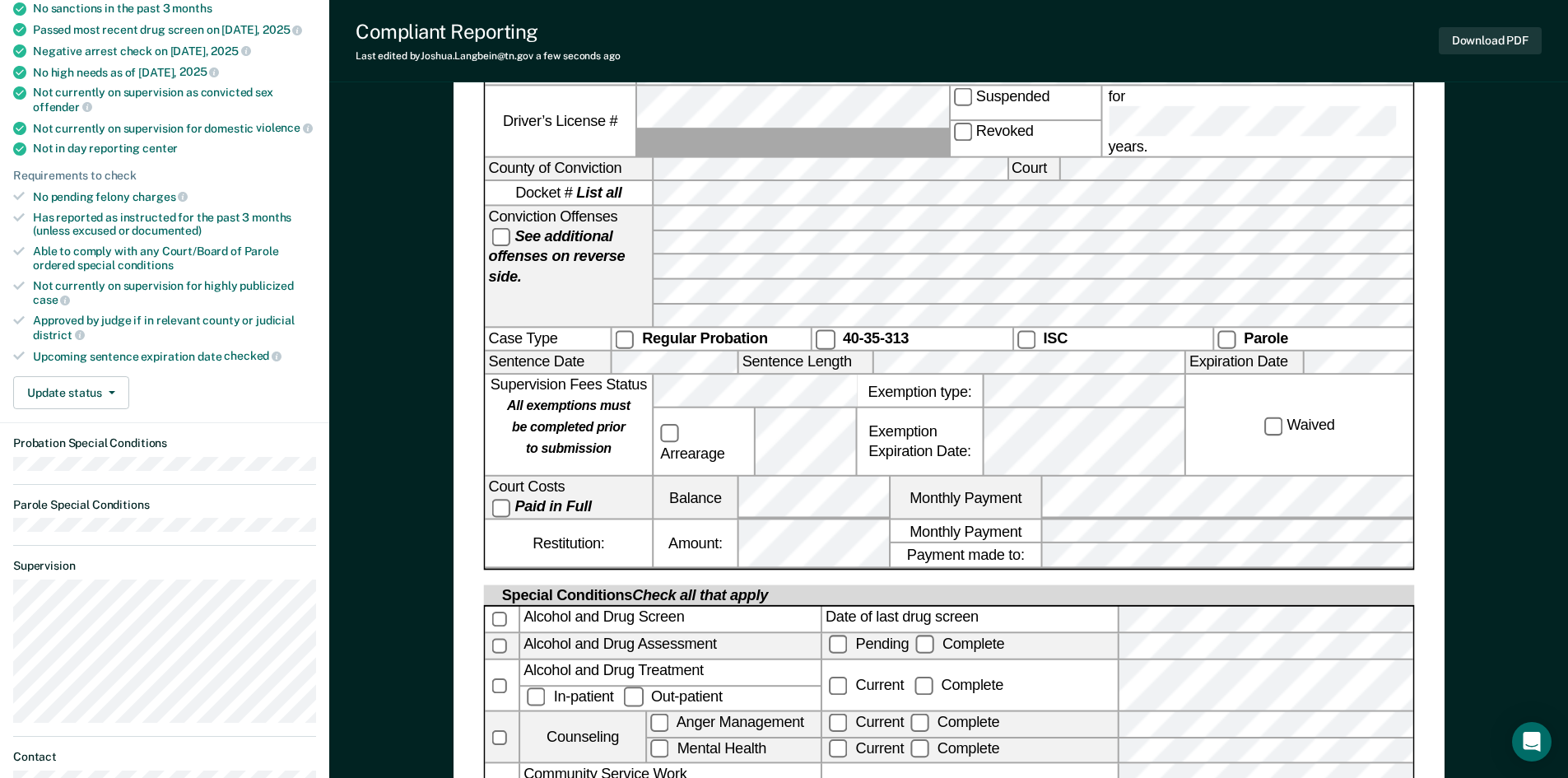 click on "Restitution: Amount: Monthly Payment Payment made to:" at bounding box center (948, 544) 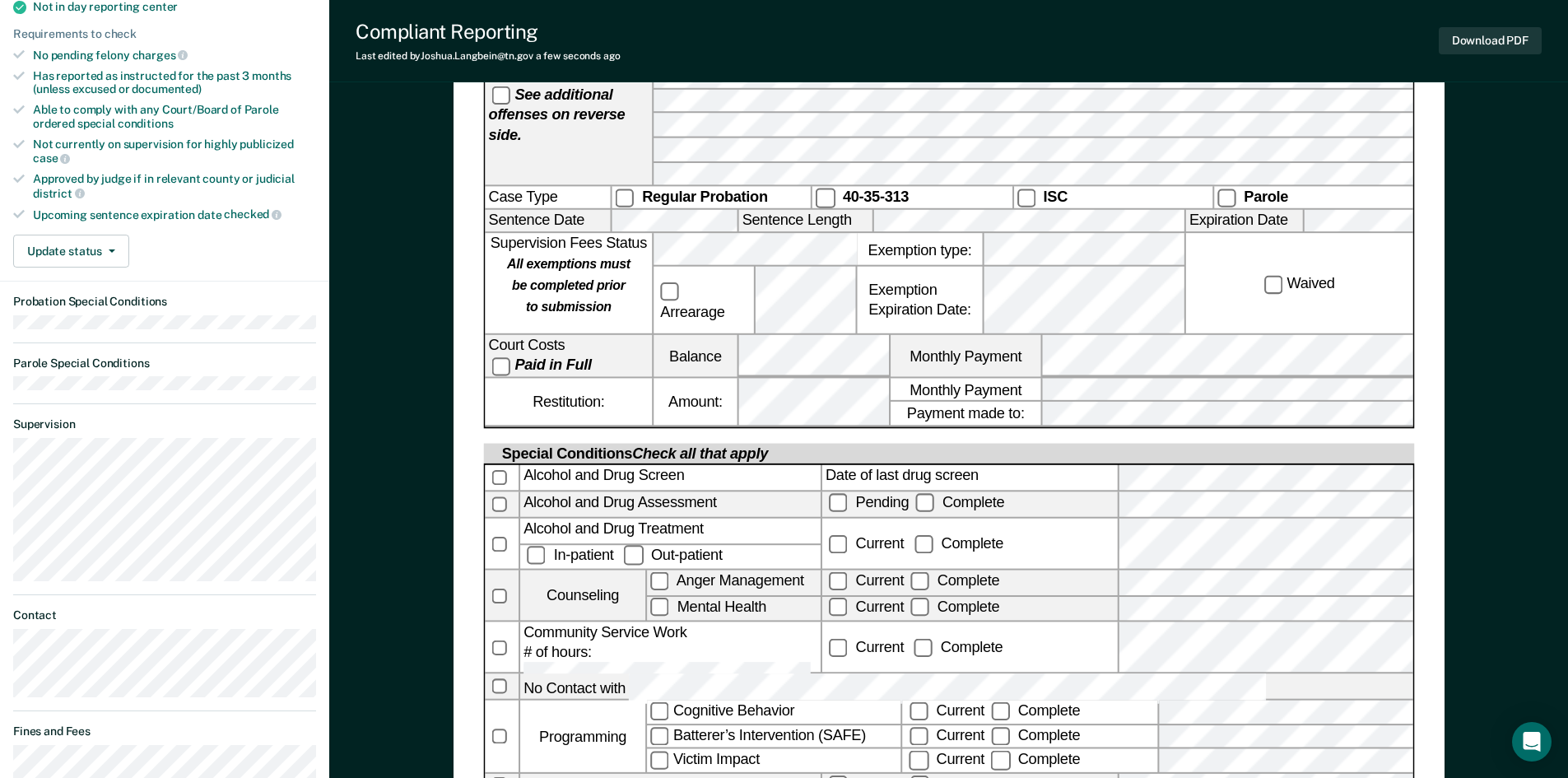 scroll, scrollTop: 494, scrollLeft: 0, axis: vertical 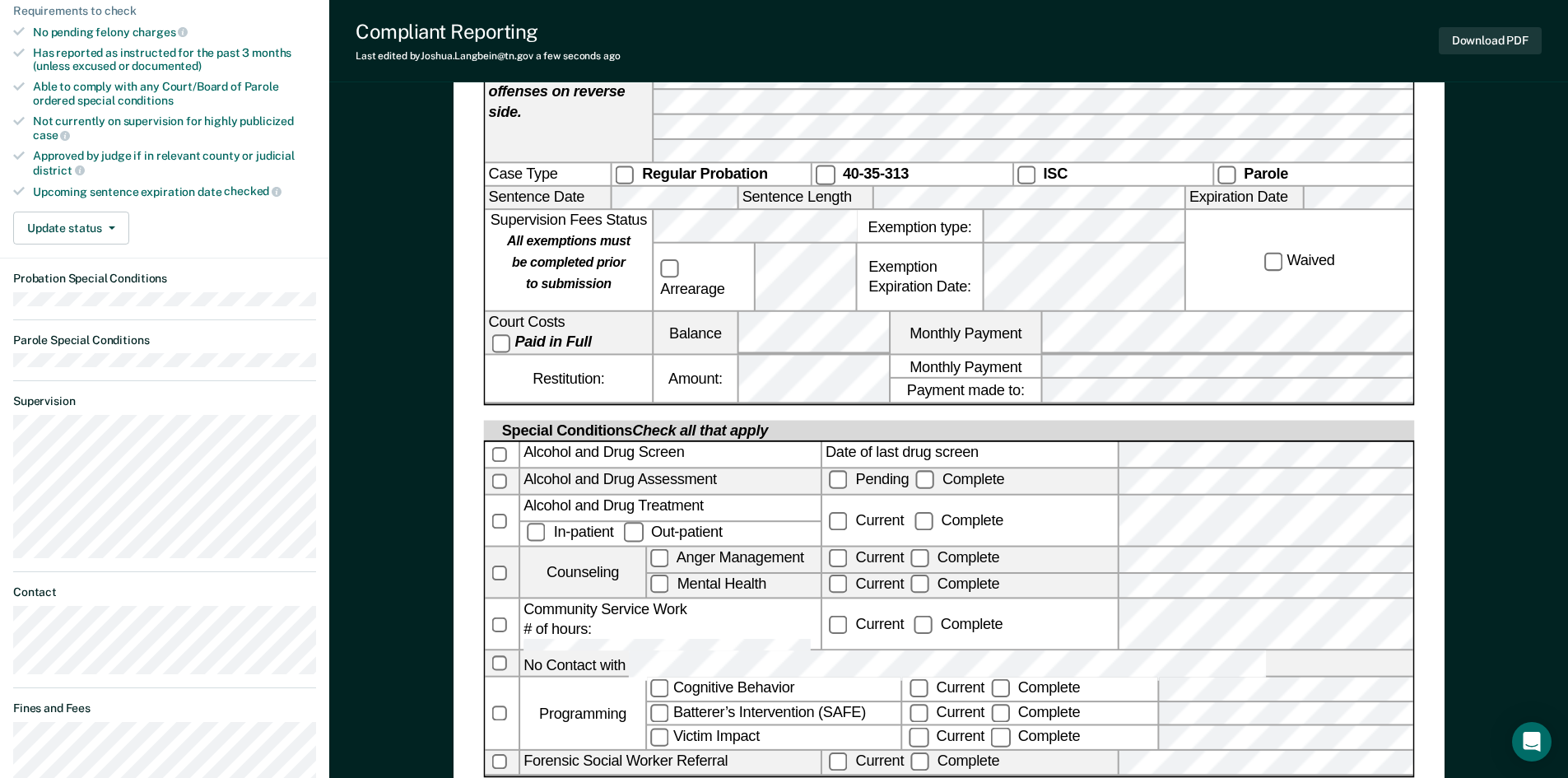 click on "Alcohol and Drug Treatment" at bounding box center (670, 507) 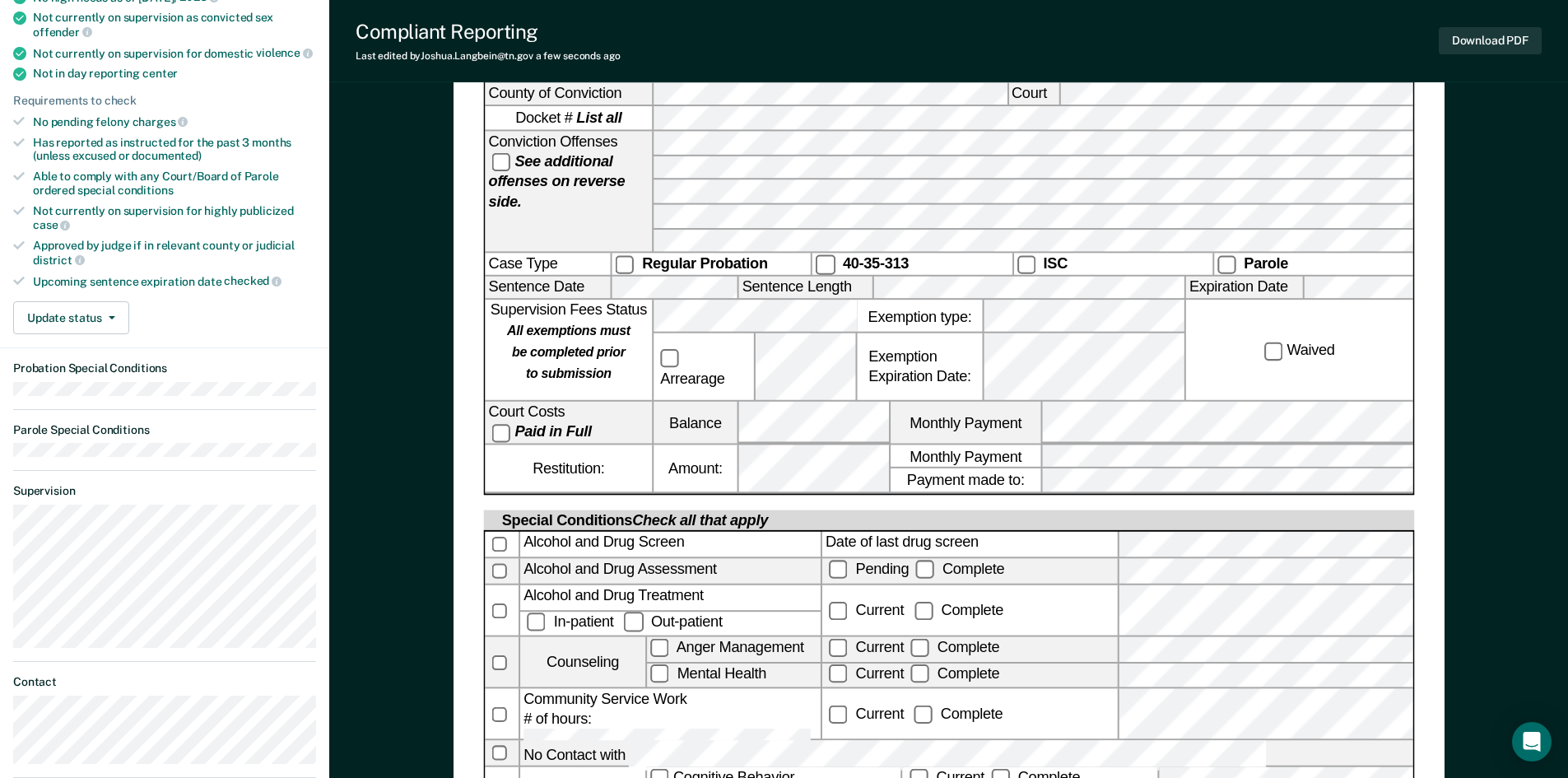scroll, scrollTop: 247, scrollLeft: 0, axis: vertical 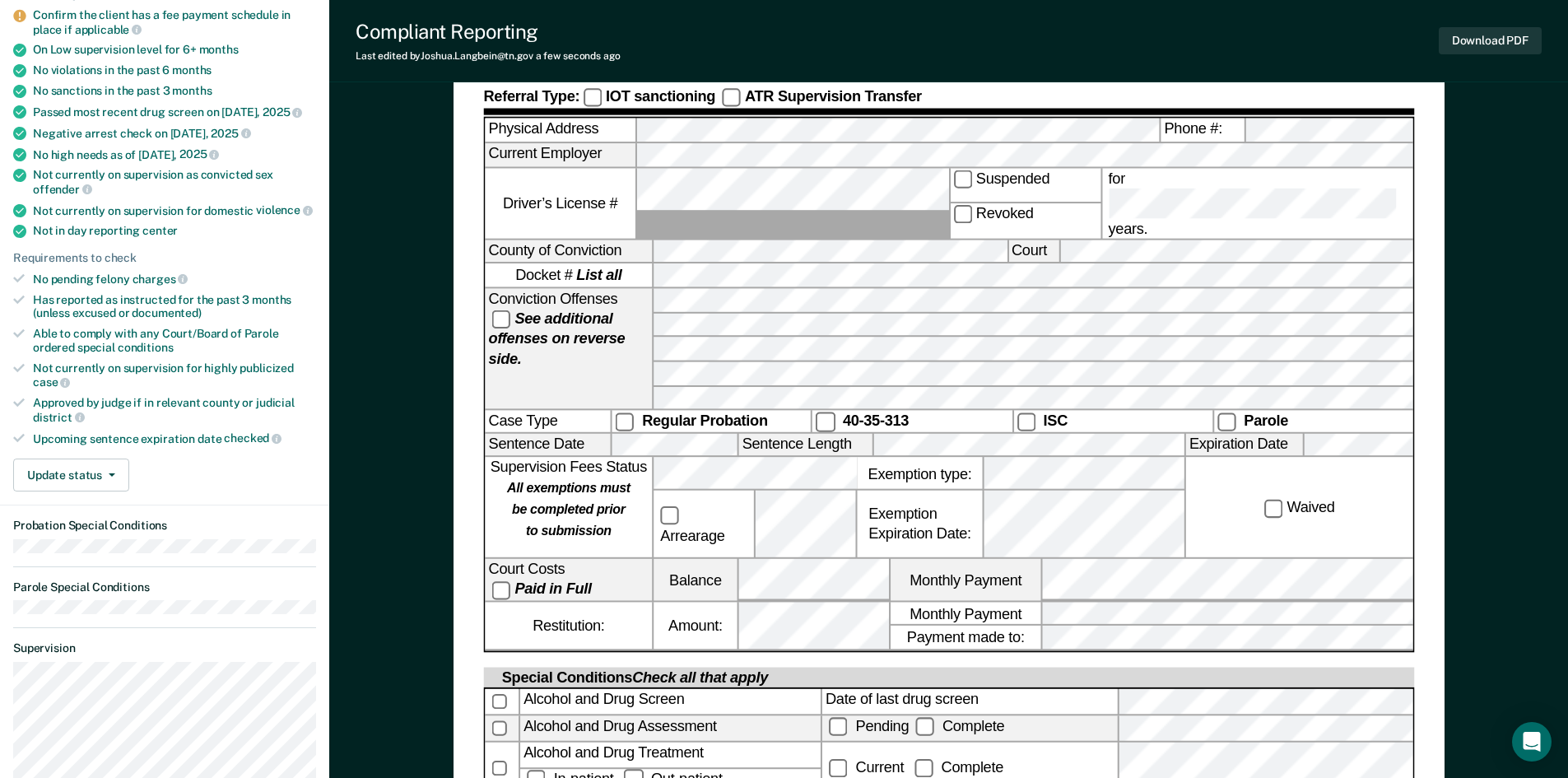 click on "Regular Probation" at bounding box center (711, 421) 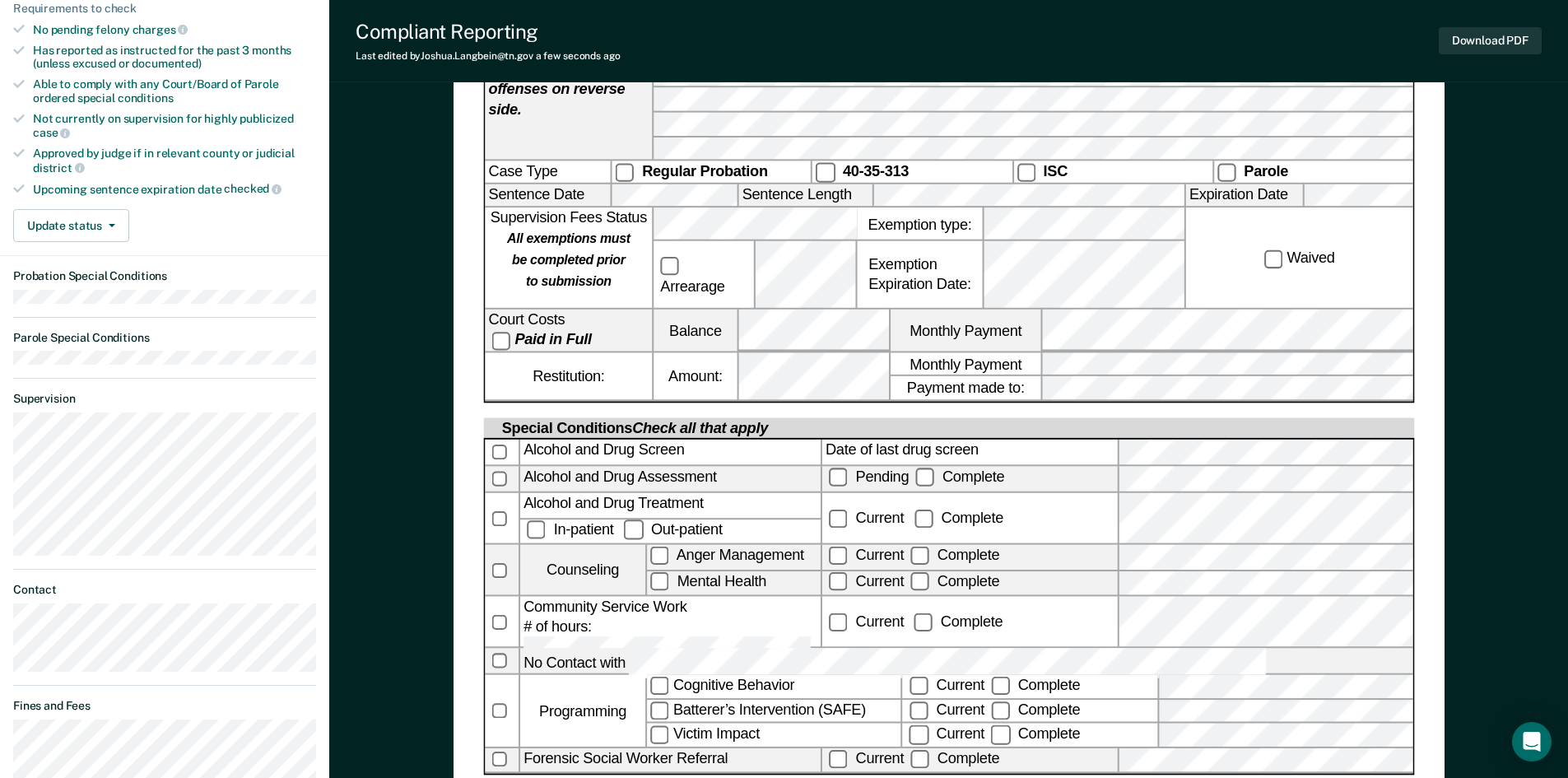 scroll, scrollTop: 494, scrollLeft: 0, axis: vertical 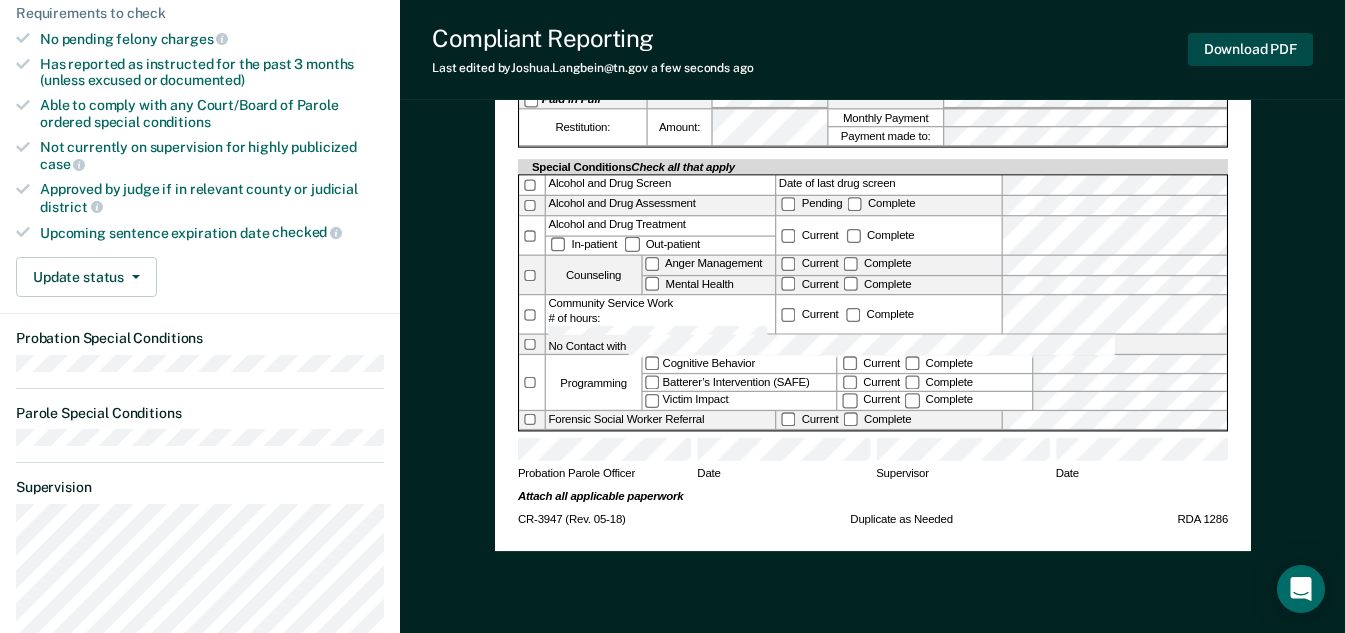 click on "Download PDF" at bounding box center (1250, 49) 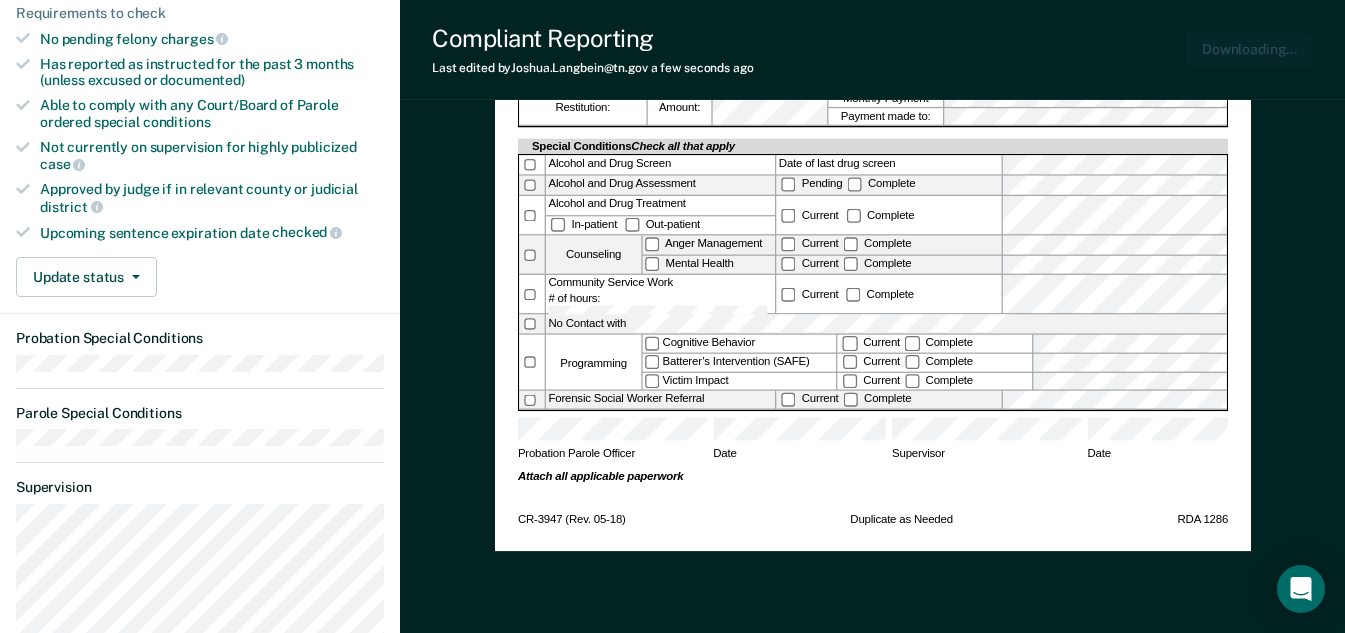 scroll, scrollTop: 0, scrollLeft: 0, axis: both 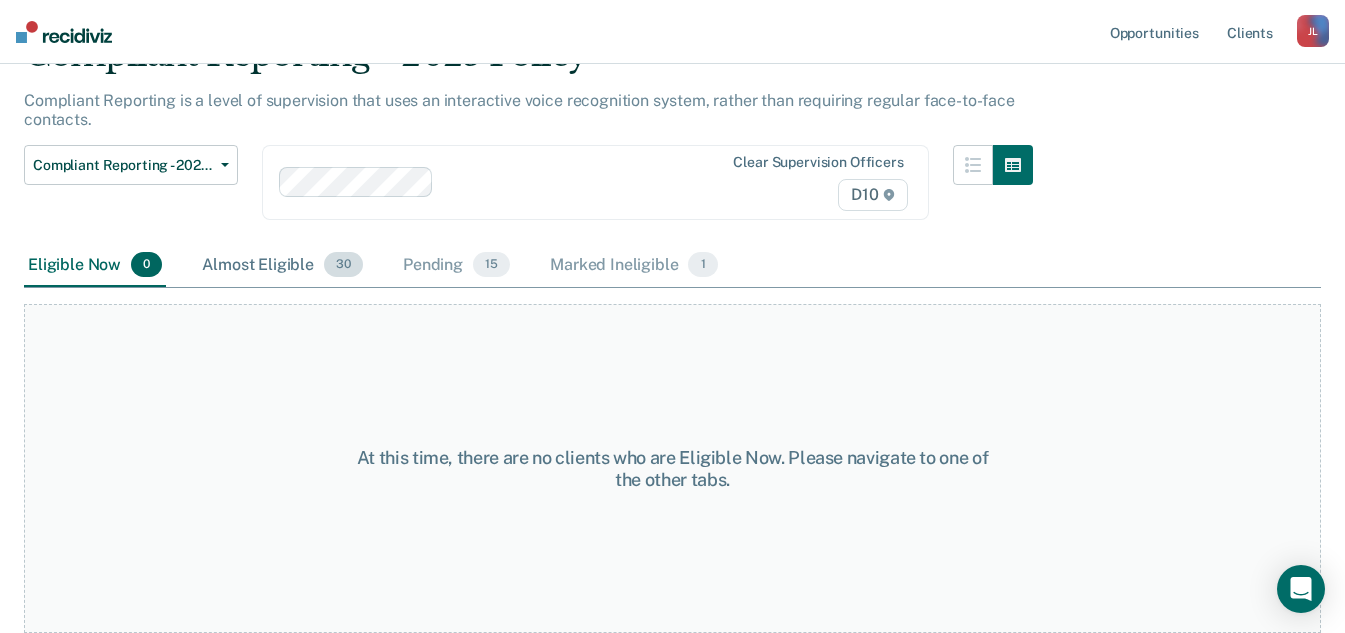 click on "Almost Eligible 30" at bounding box center [282, 266] 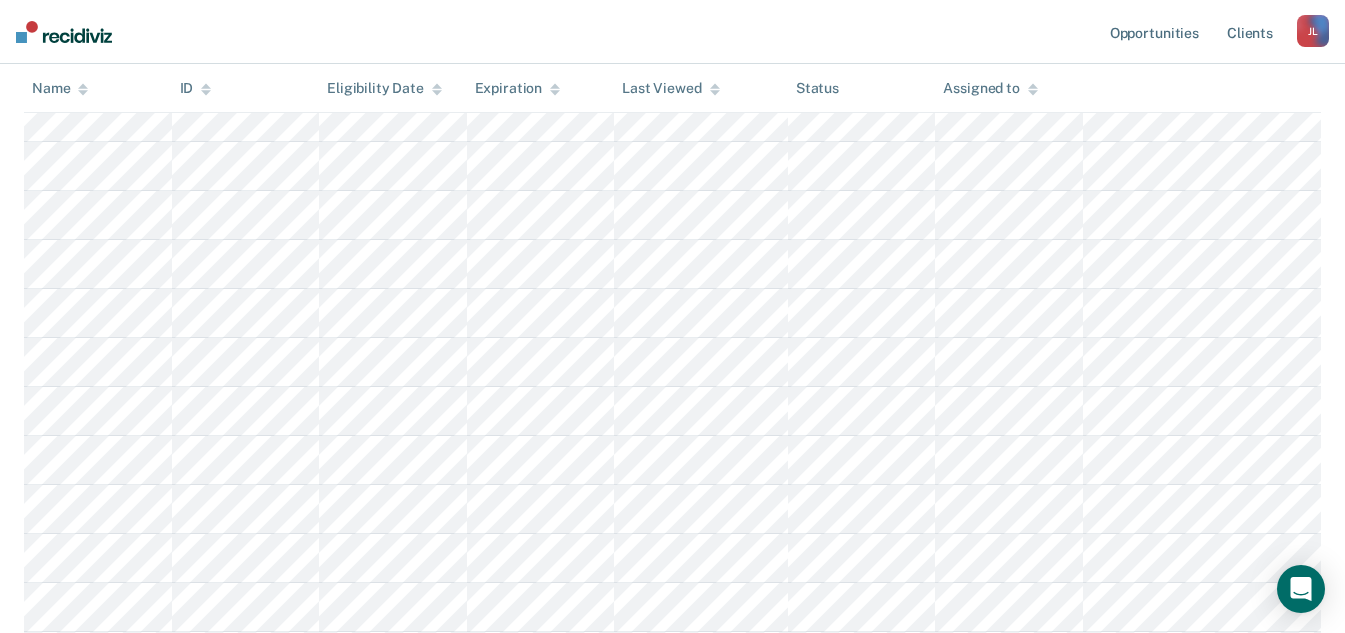 scroll, scrollTop: 504, scrollLeft: 0, axis: vertical 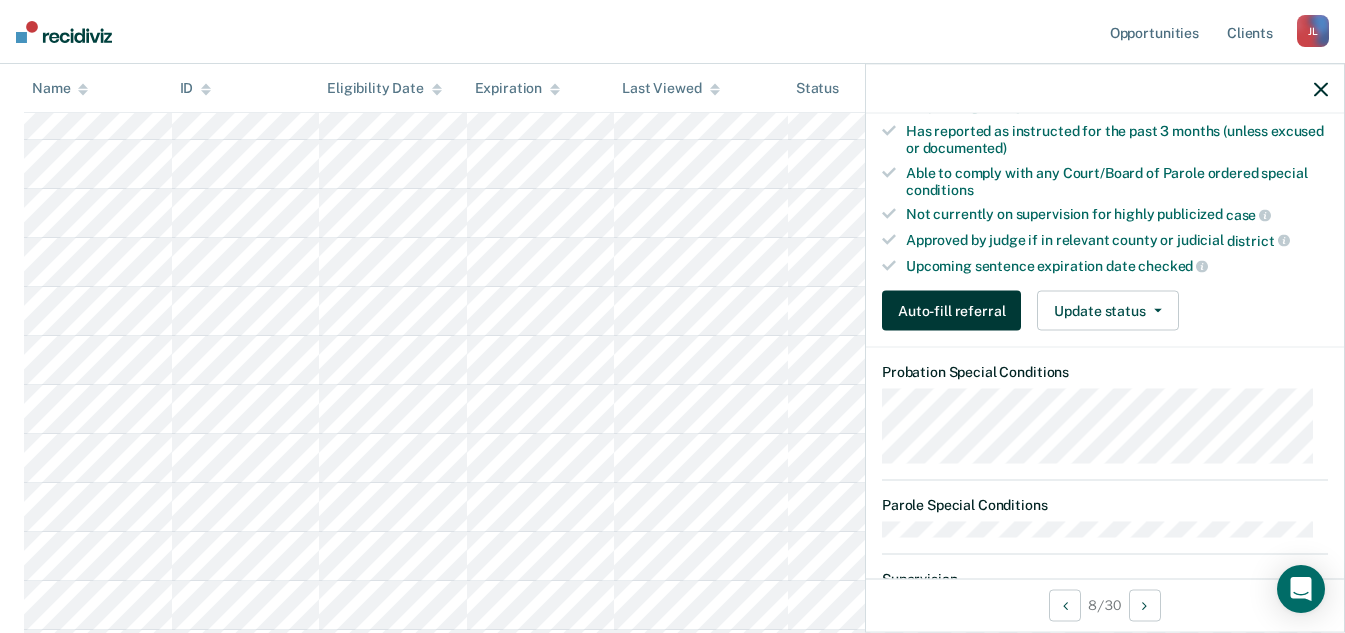 click on "Auto-fill referral" at bounding box center [951, 311] 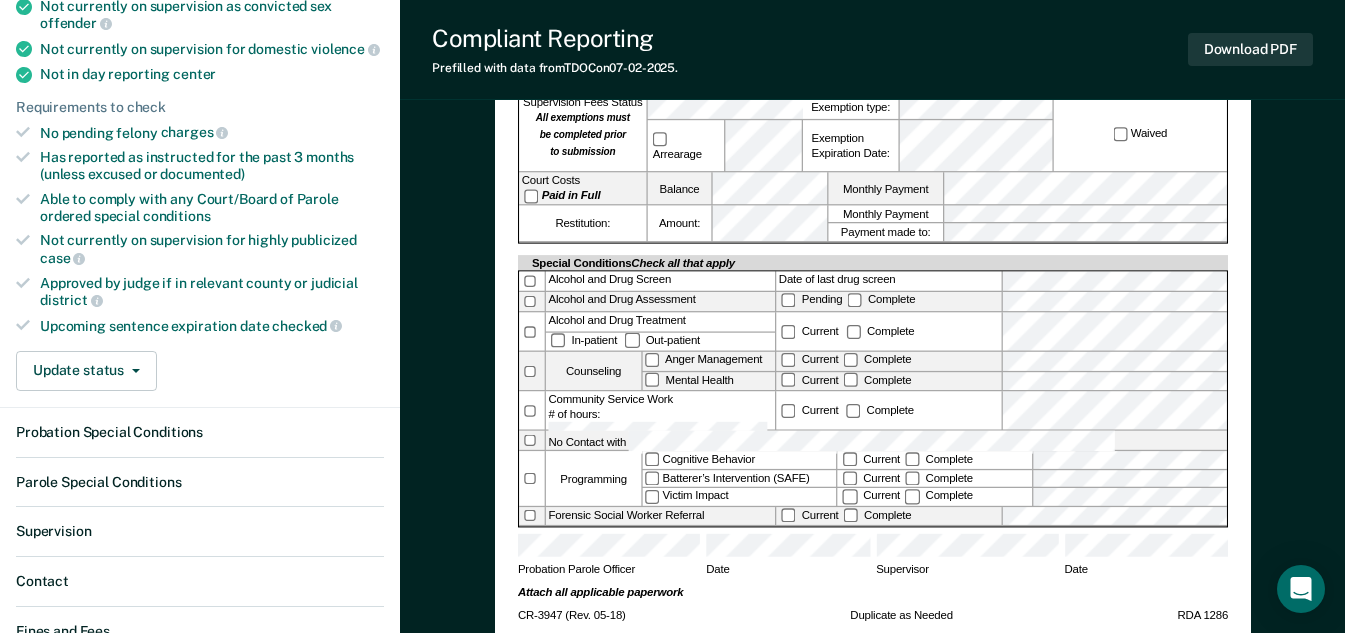 scroll, scrollTop: 0, scrollLeft: 0, axis: both 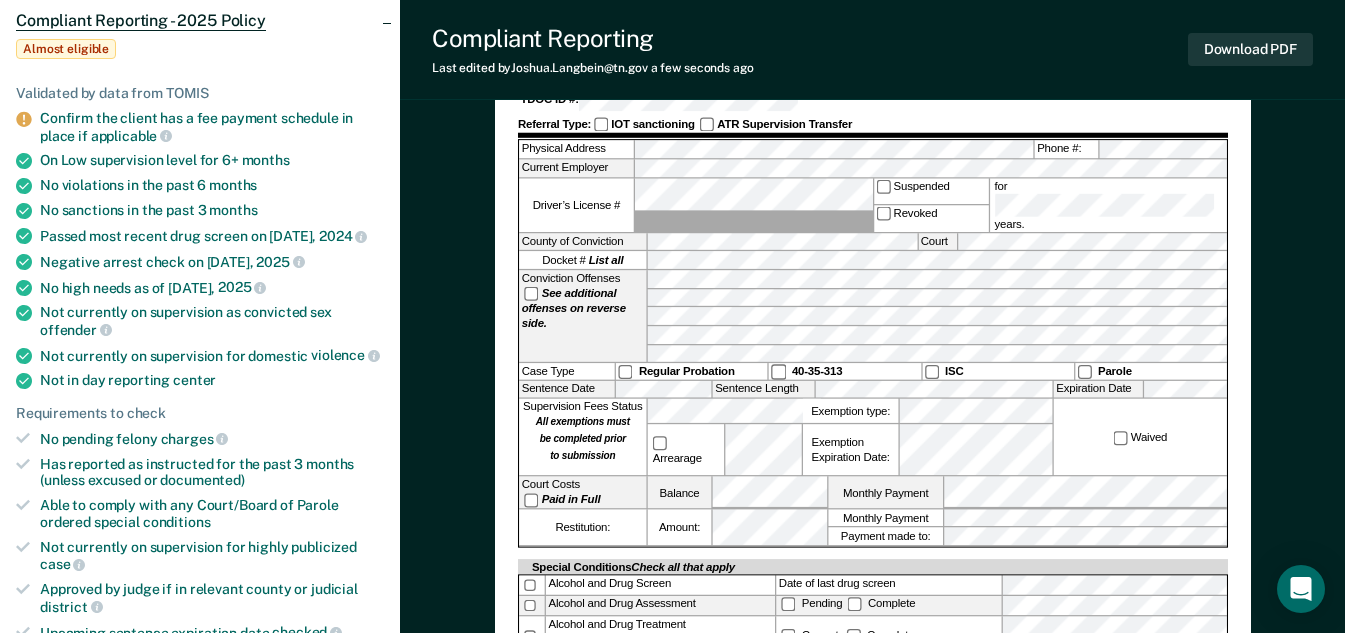 click on "Physical Address [PHYSICAL ADDRESS] Phone #: [PHONE] Current Employer [CURRENT EMPLOYER] Driver’s License # [DRIVER'S LICENSE] Suspended Revoked for years. County of Conviction [COUNTY] Court Docket # [DOCKET NUMBER] List all Conviction Offenses See additional offenses on reverse side. Case Type Regular Probation 40-35-313 ISC Parole Sentence Date [SENTENCE DATE] Sentence Length [SENTENCE LENGTH] Expiration Date [EXPIRATION DATE] Supervision Fees Status All exemptions must be completed prior to submission Arrearage Exemption type: Exemption Expiration Date: Waived Court Costs Paid in Full Balance Monthly Payment Restitution: Amount: Monthly Payment Payment made to:" at bounding box center [872, 344] 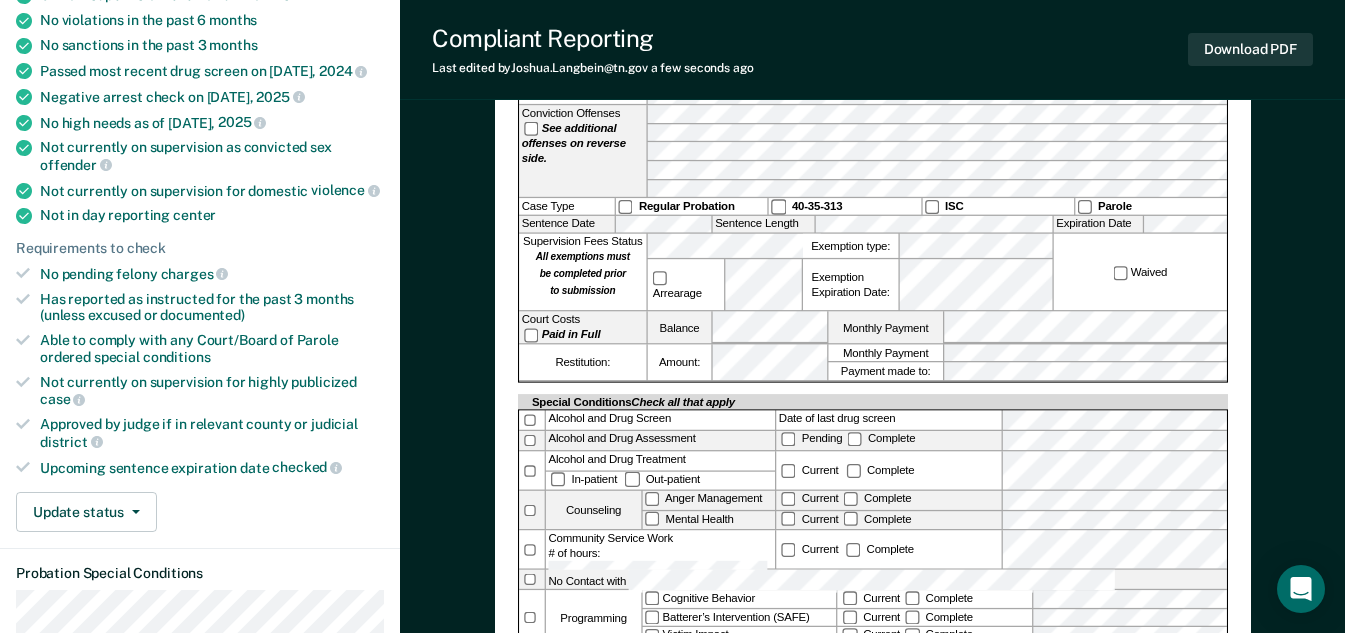 scroll, scrollTop: 400, scrollLeft: 0, axis: vertical 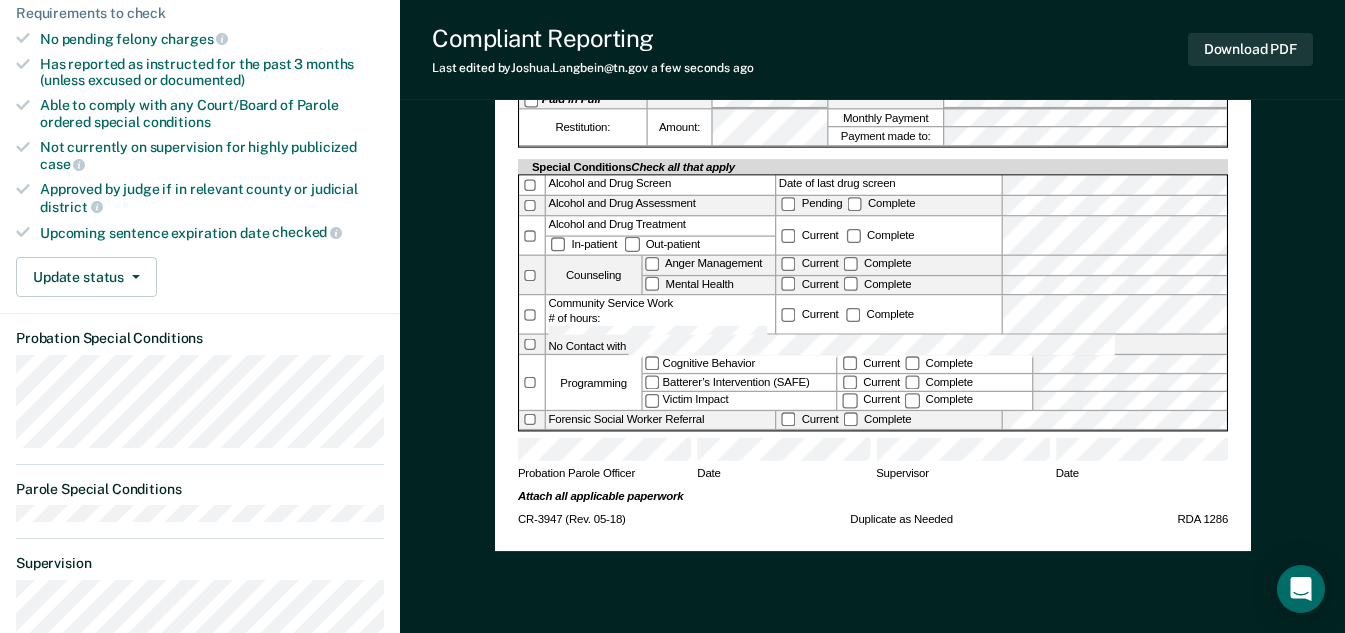 click on "Complete" at bounding box center [880, 235] 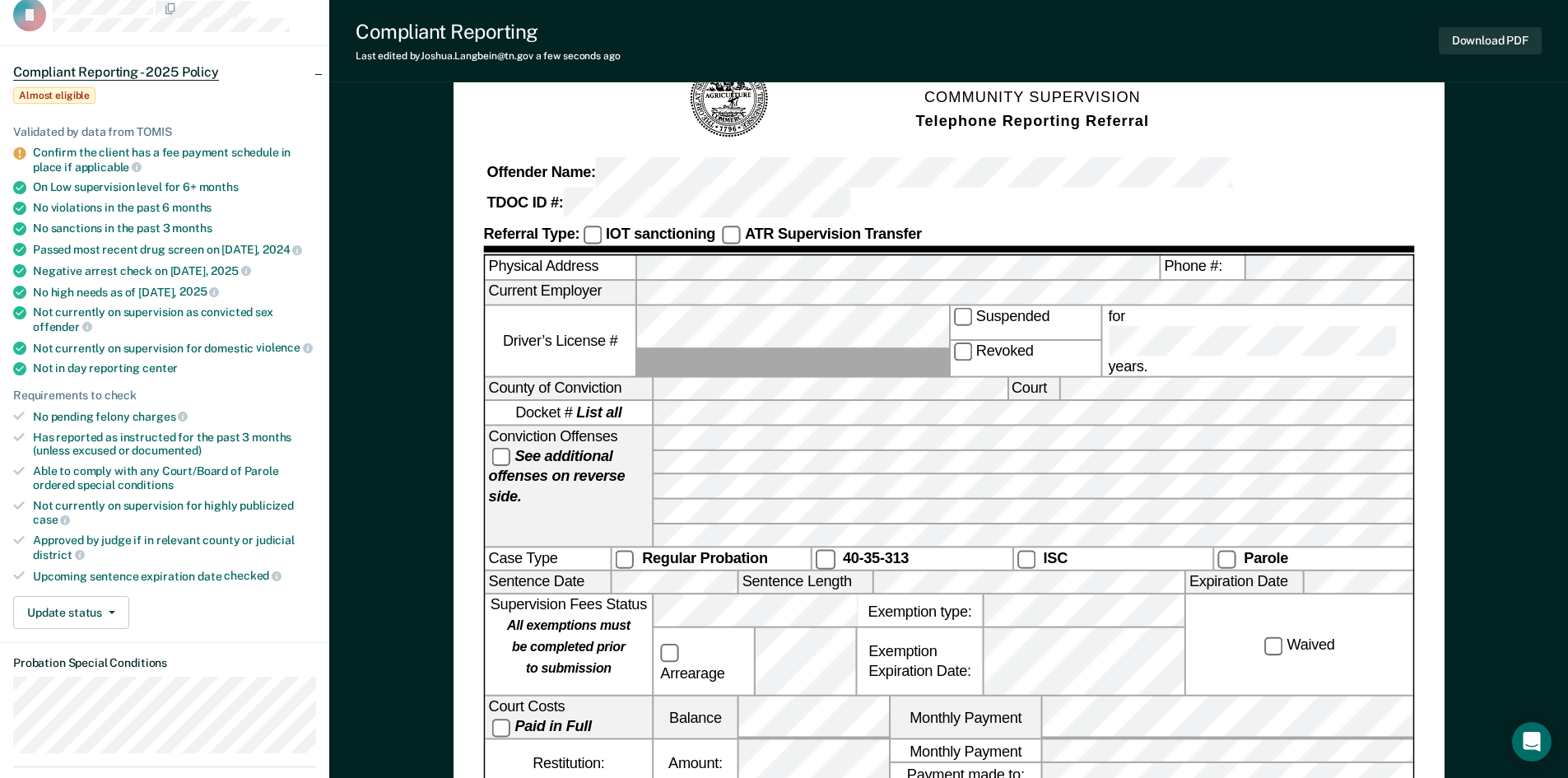scroll, scrollTop: 247, scrollLeft: 0, axis: vertical 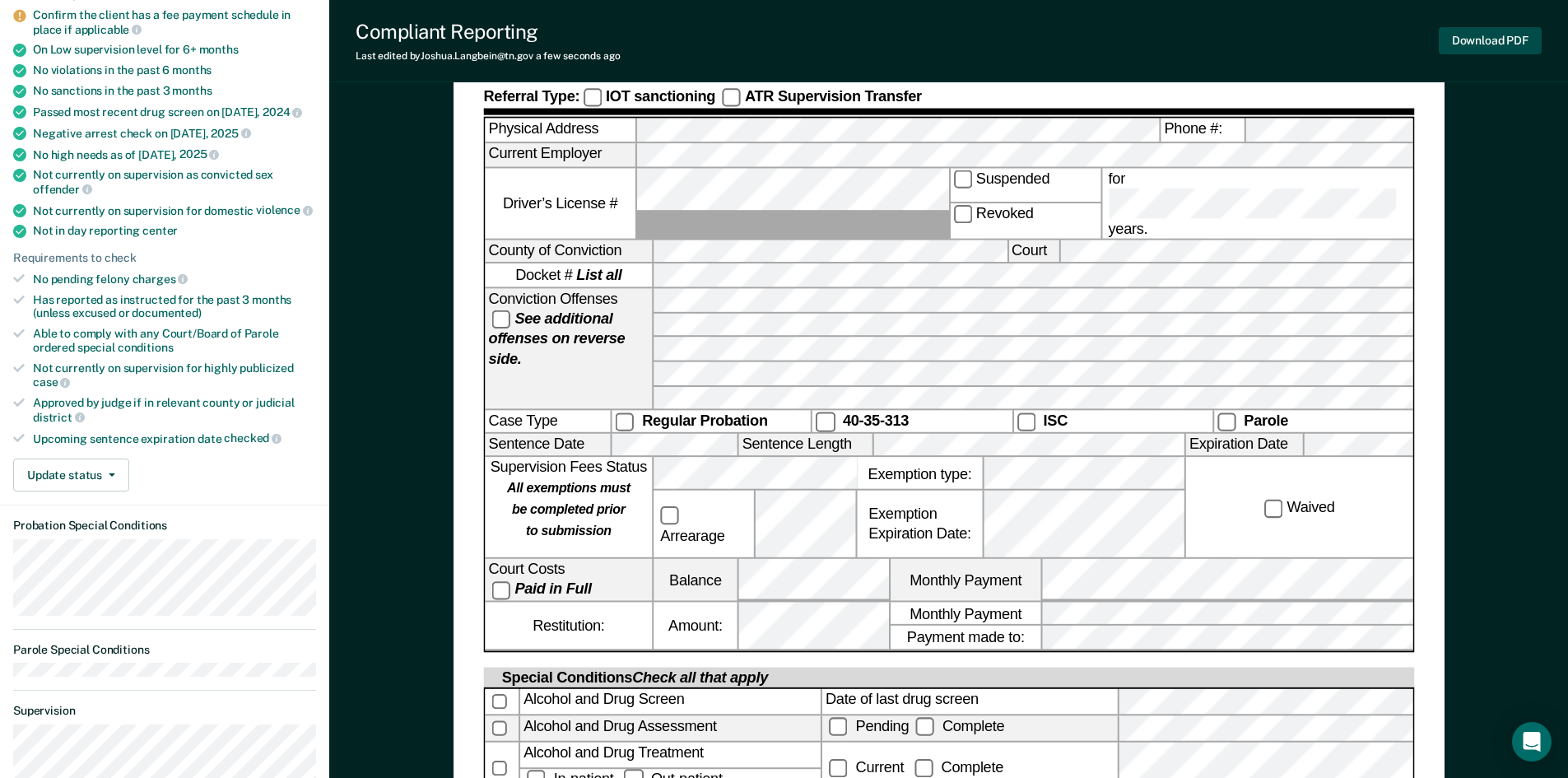 click on "Download PDF" at bounding box center [1490, 40] 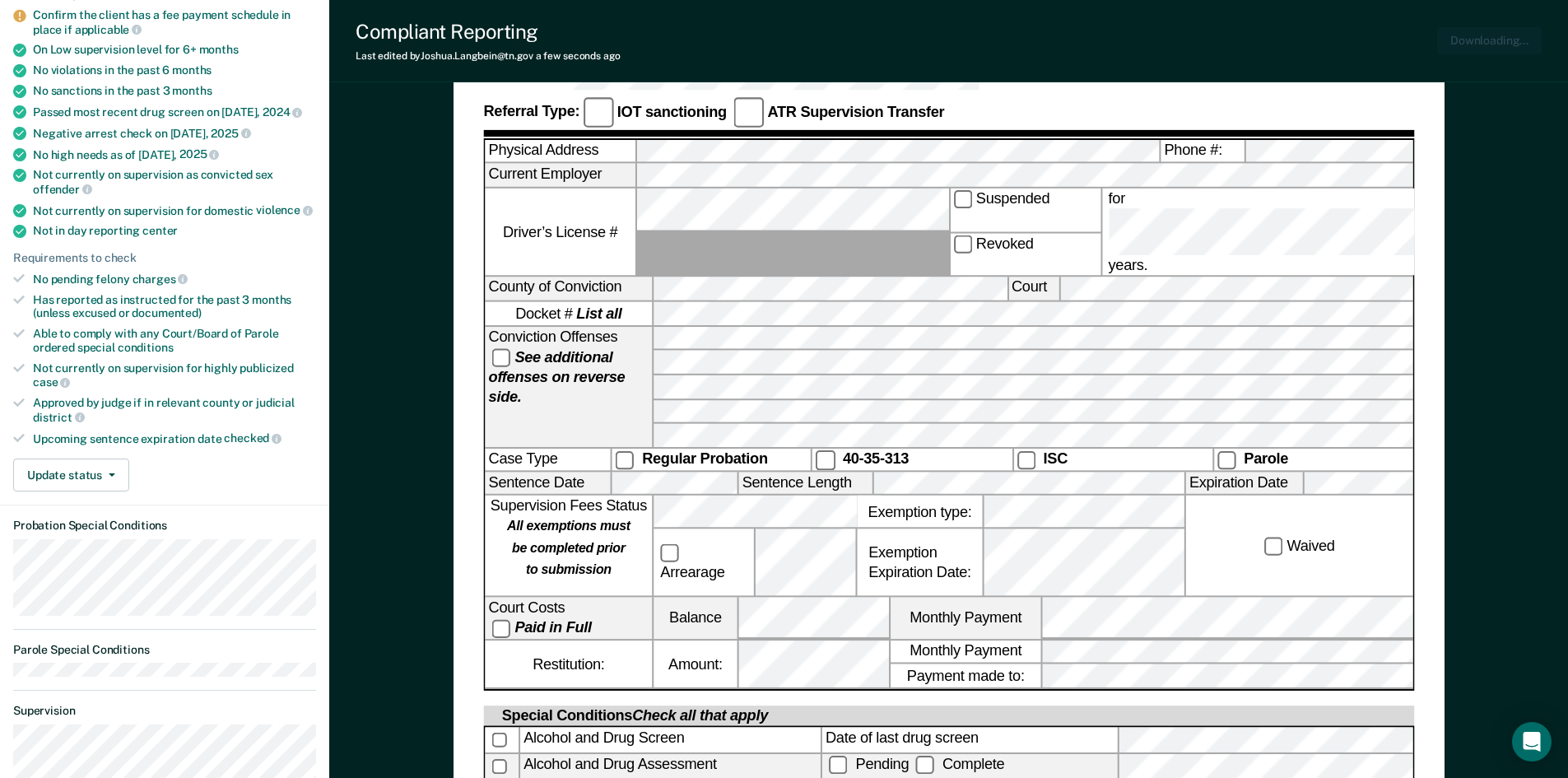 scroll, scrollTop: 0, scrollLeft: 0, axis: both 